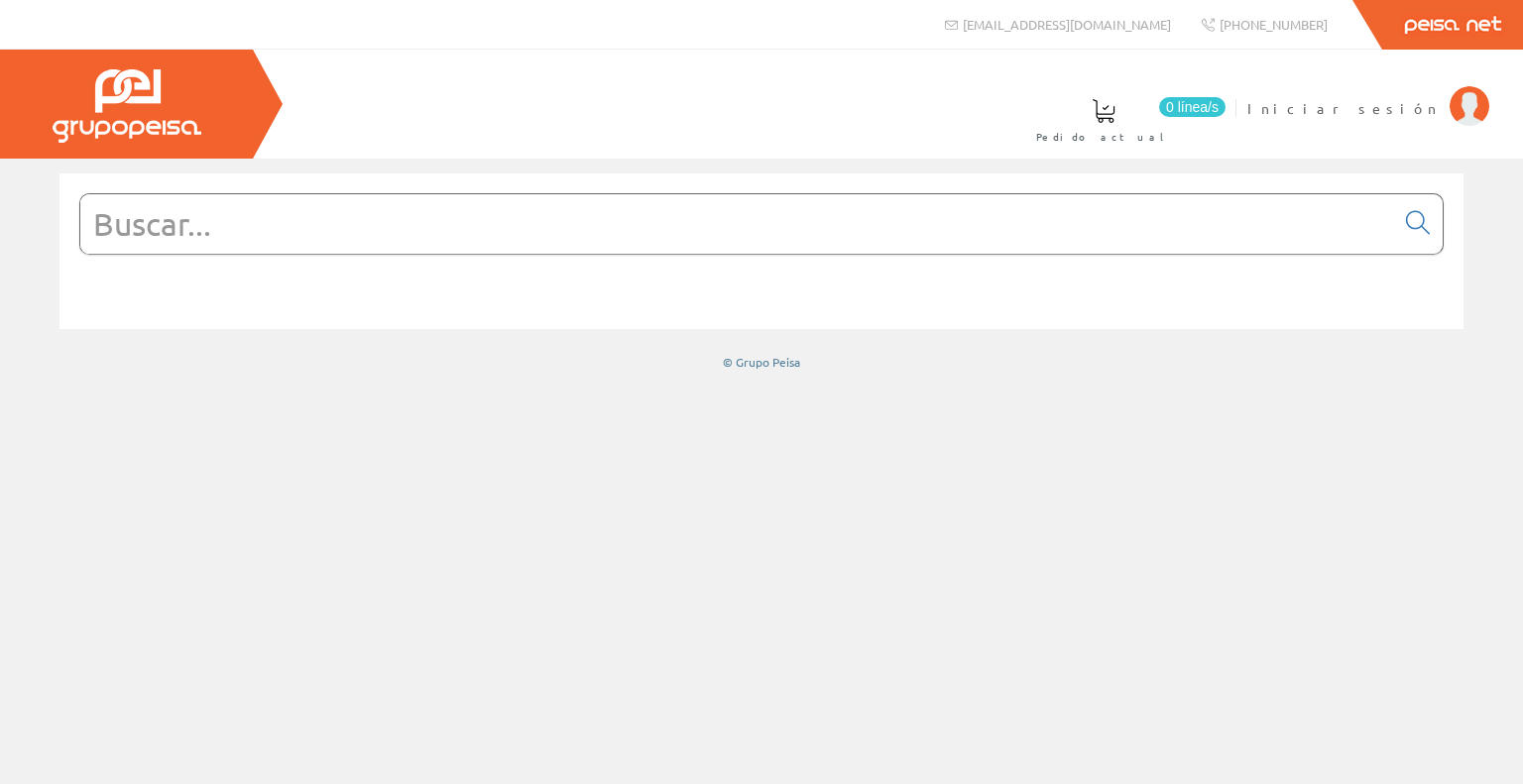 scroll, scrollTop: 0, scrollLeft: 0, axis: both 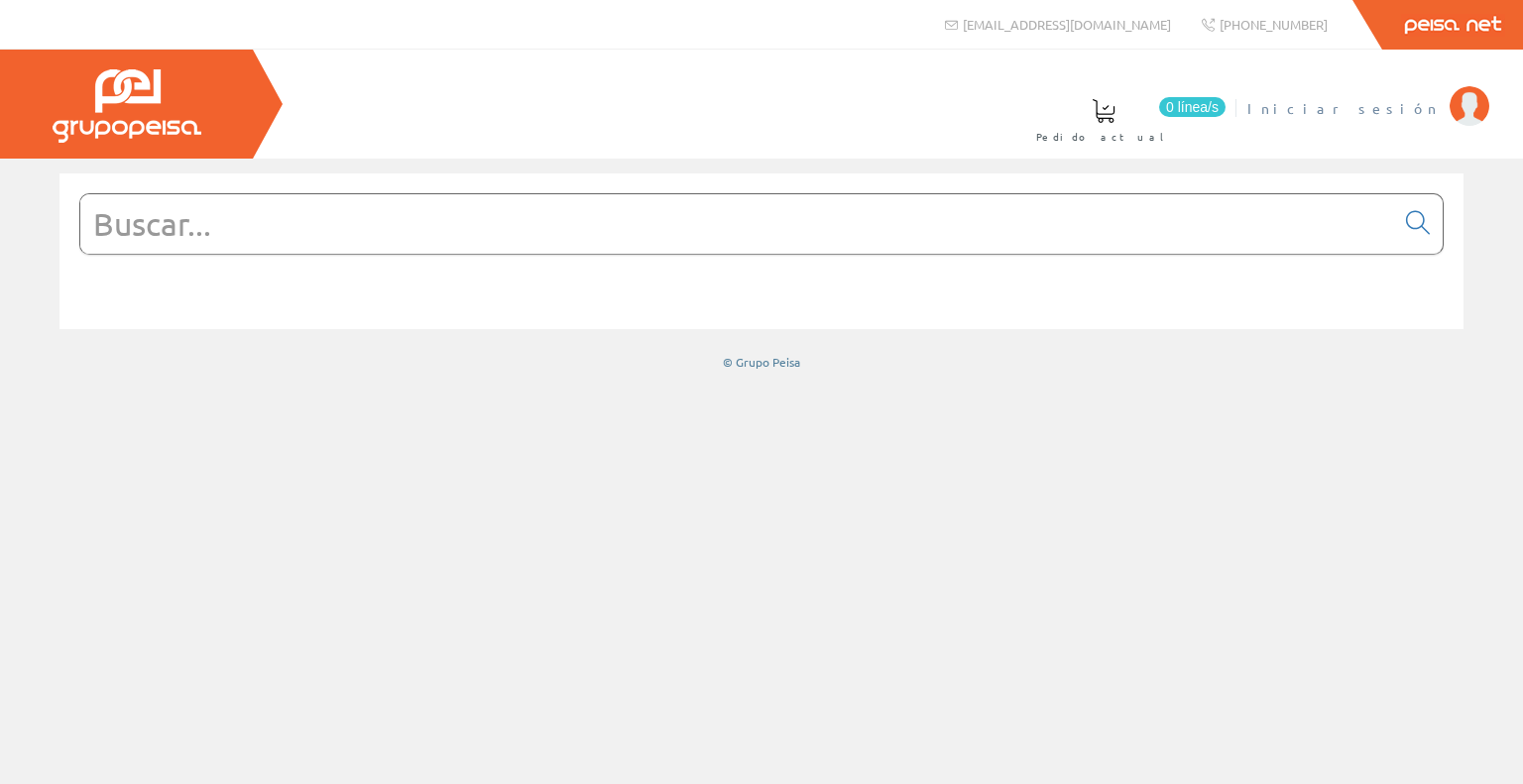 click on "Iniciar sesión" at bounding box center (1344, 108) 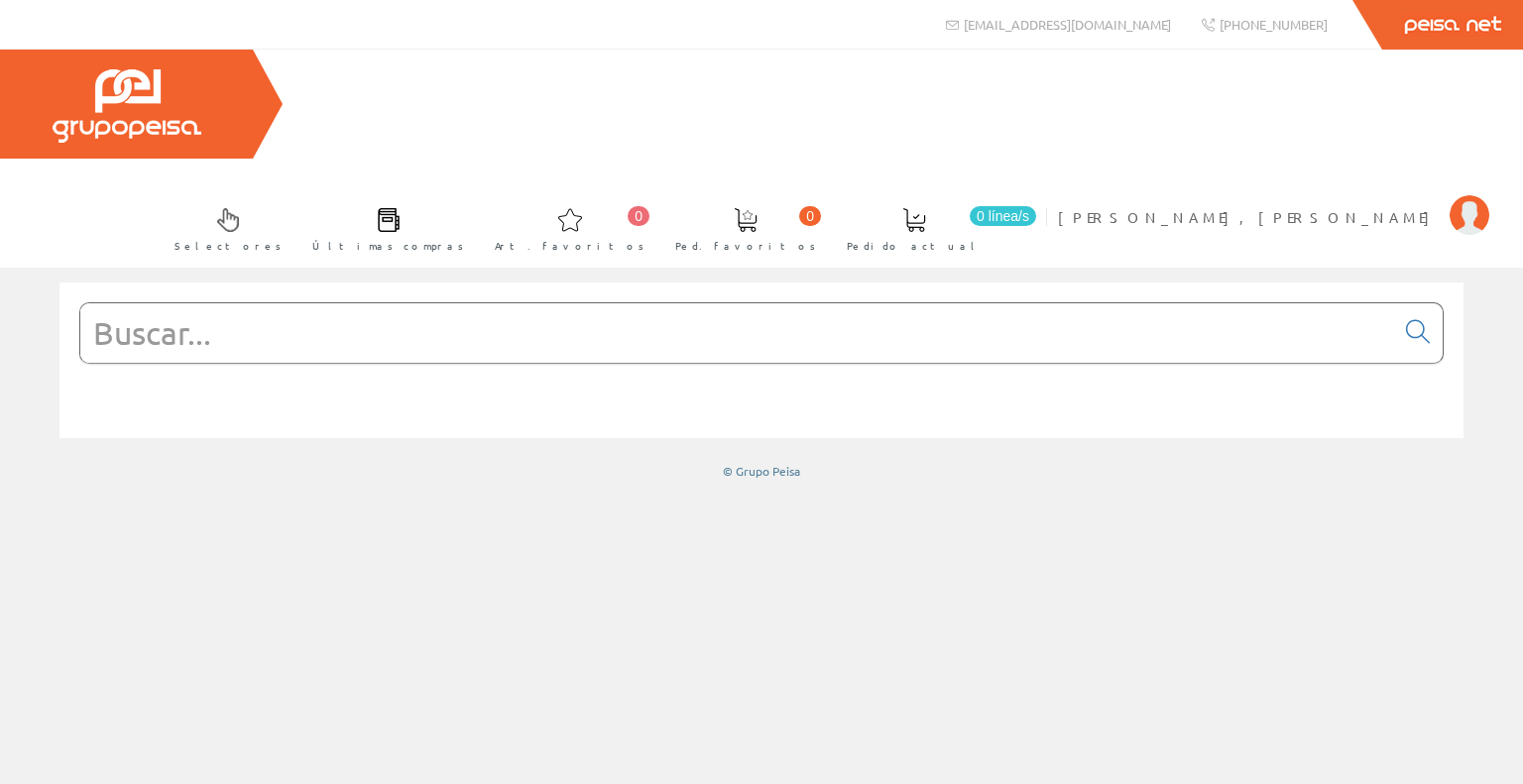 scroll, scrollTop: 0, scrollLeft: 0, axis: both 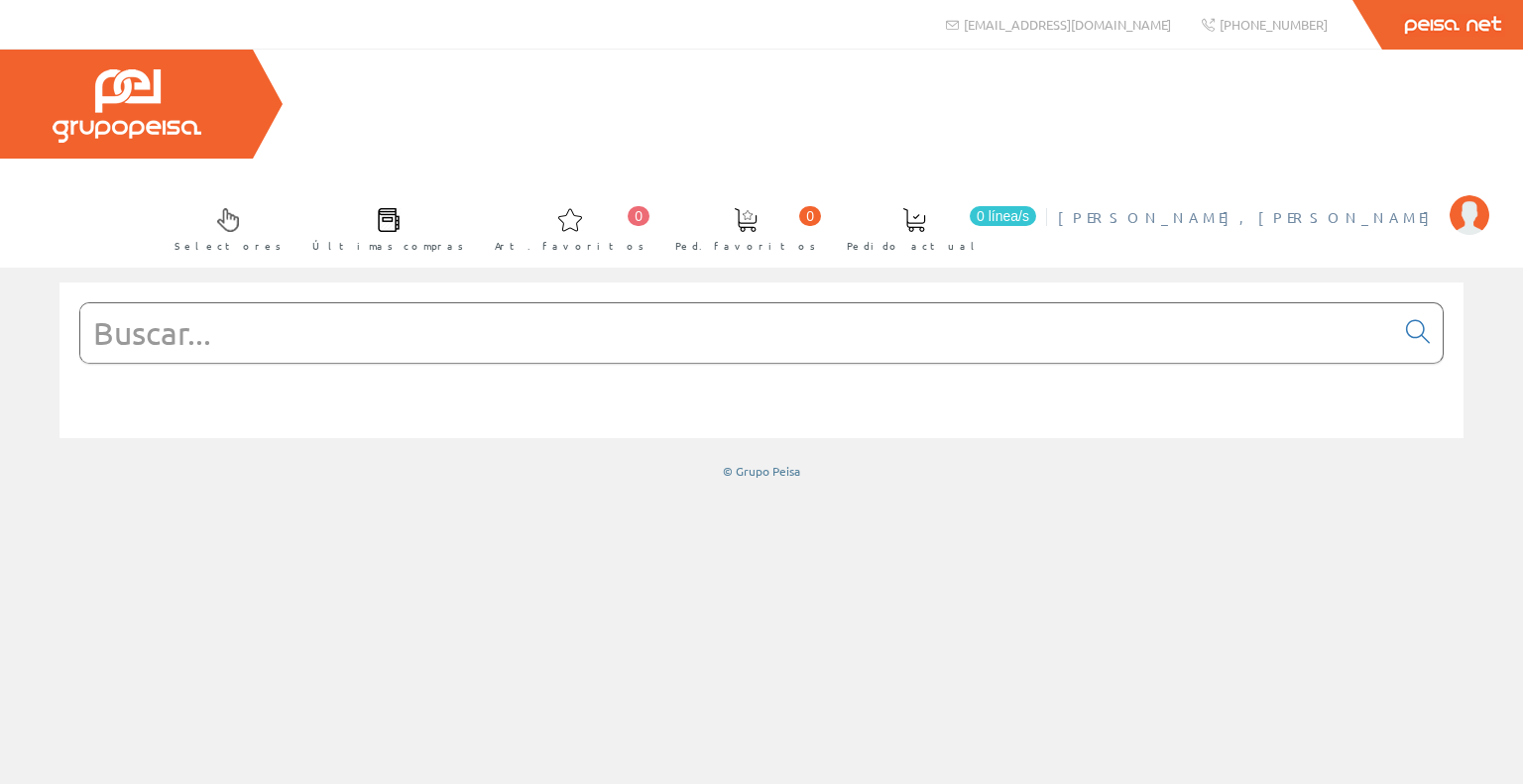 click at bounding box center [1469, 215] 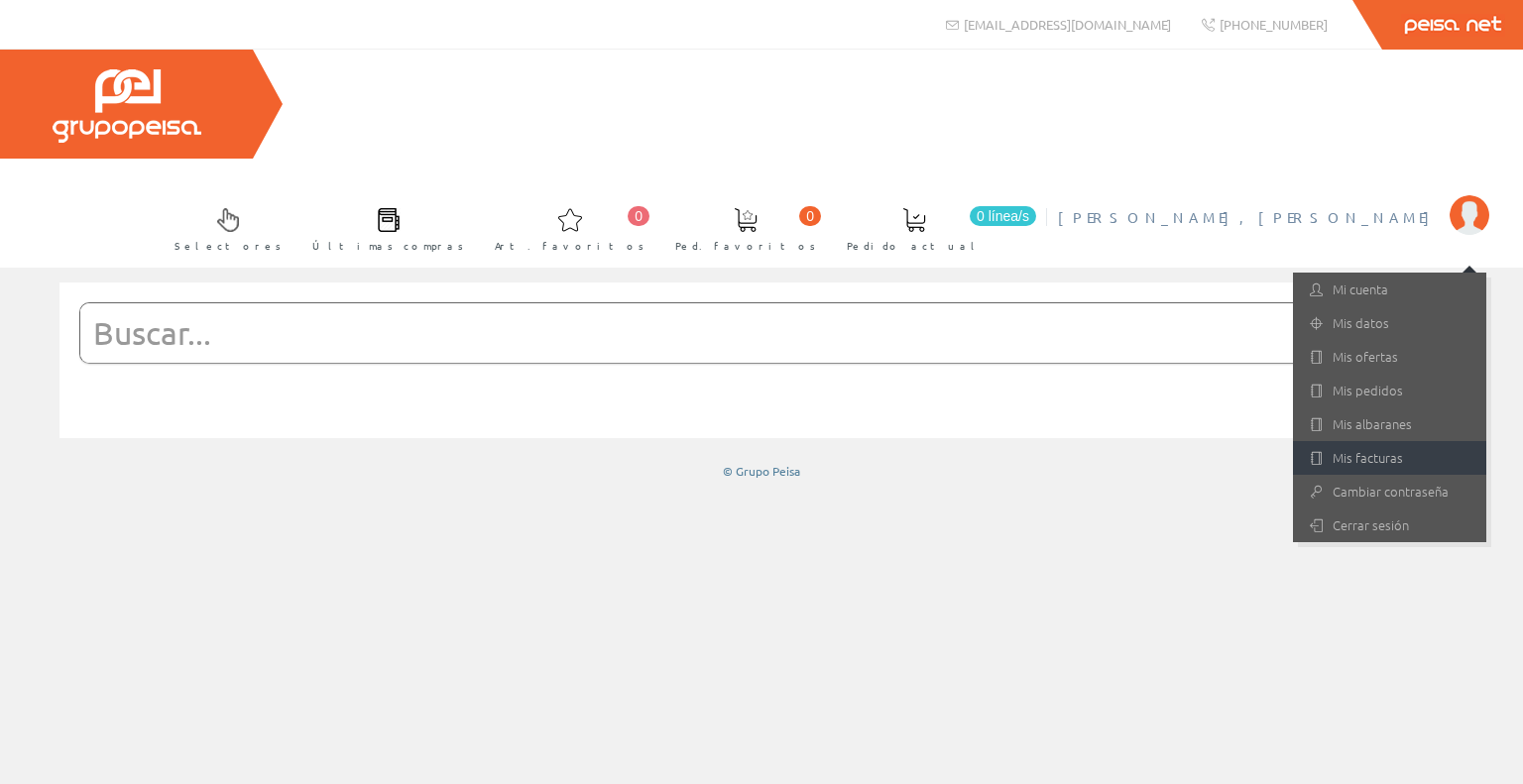 click on "Mis facturas" at bounding box center [1389, 458] 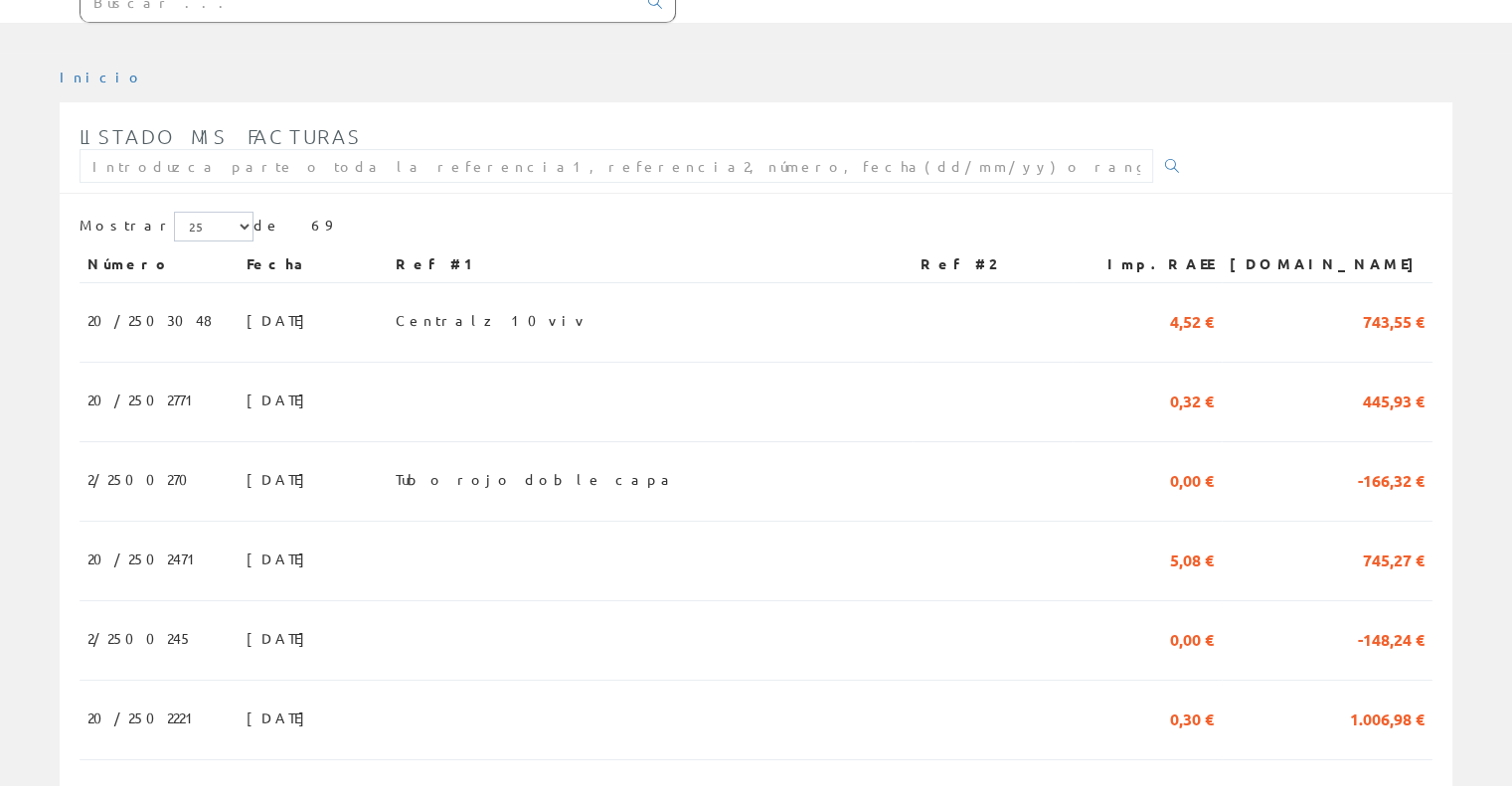 scroll, scrollTop: 298, scrollLeft: 0, axis: vertical 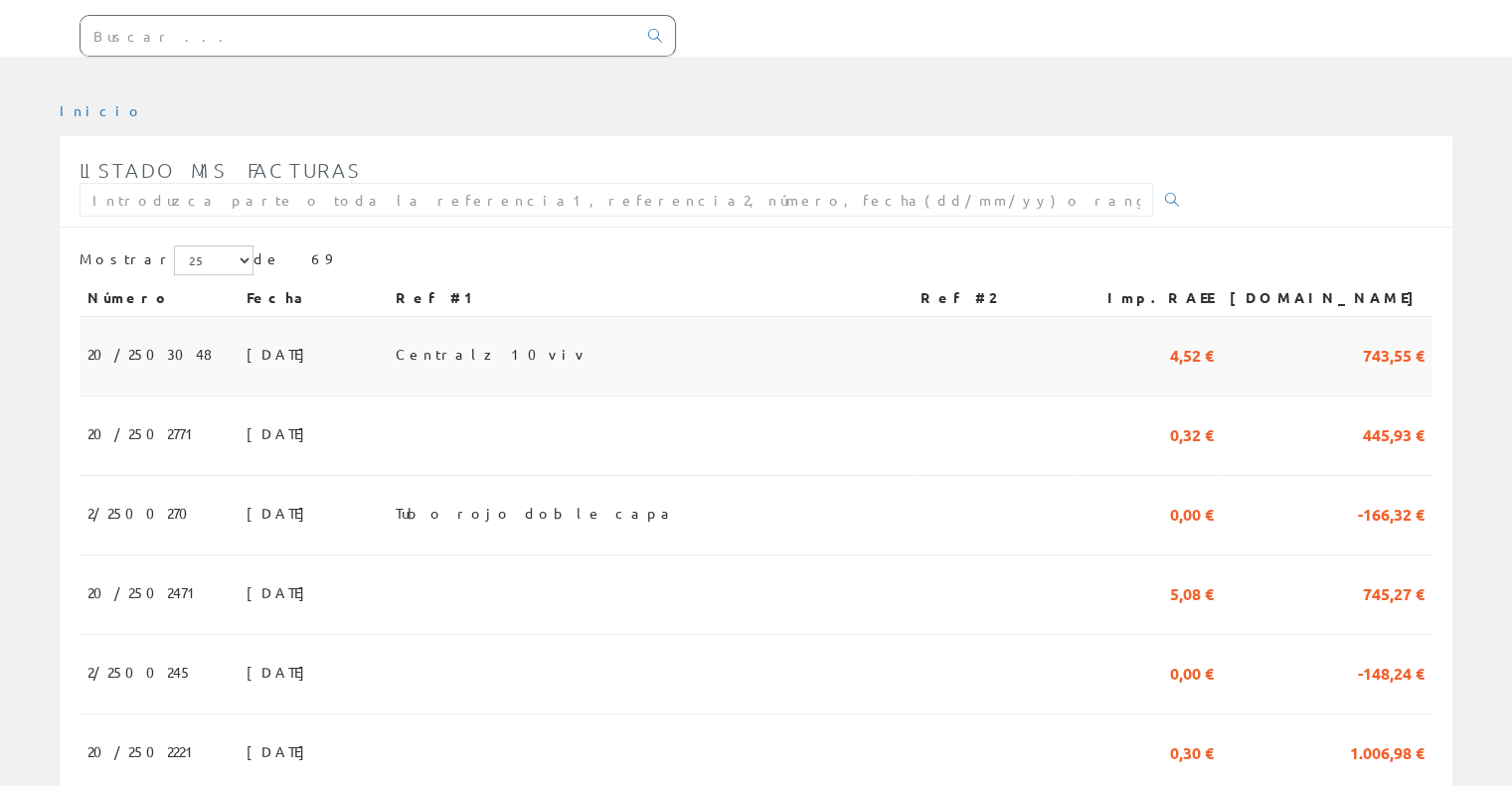 click on "Centralz 10viv" at bounding box center [650, 357] 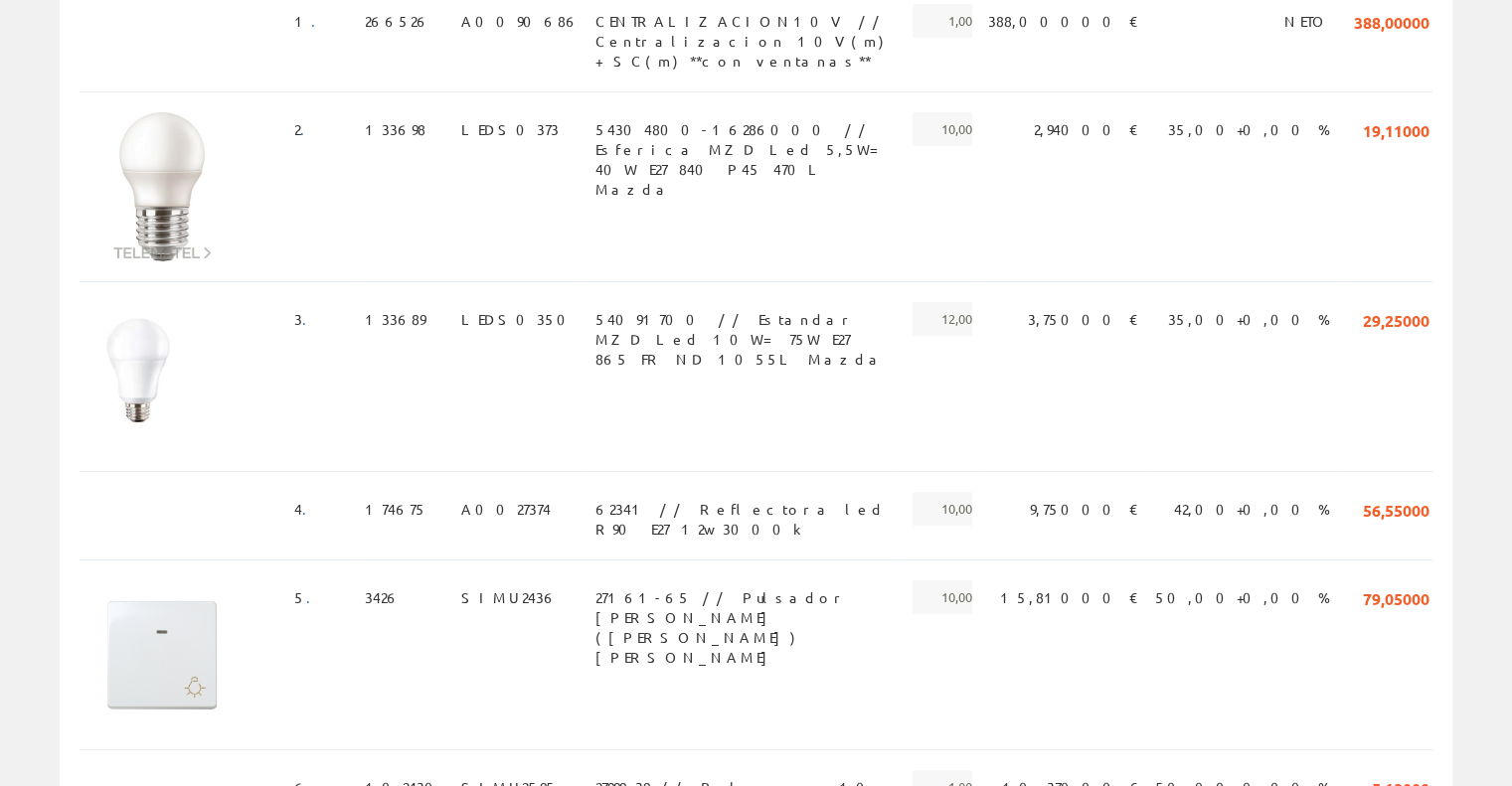 scroll, scrollTop: 539, scrollLeft: 0, axis: vertical 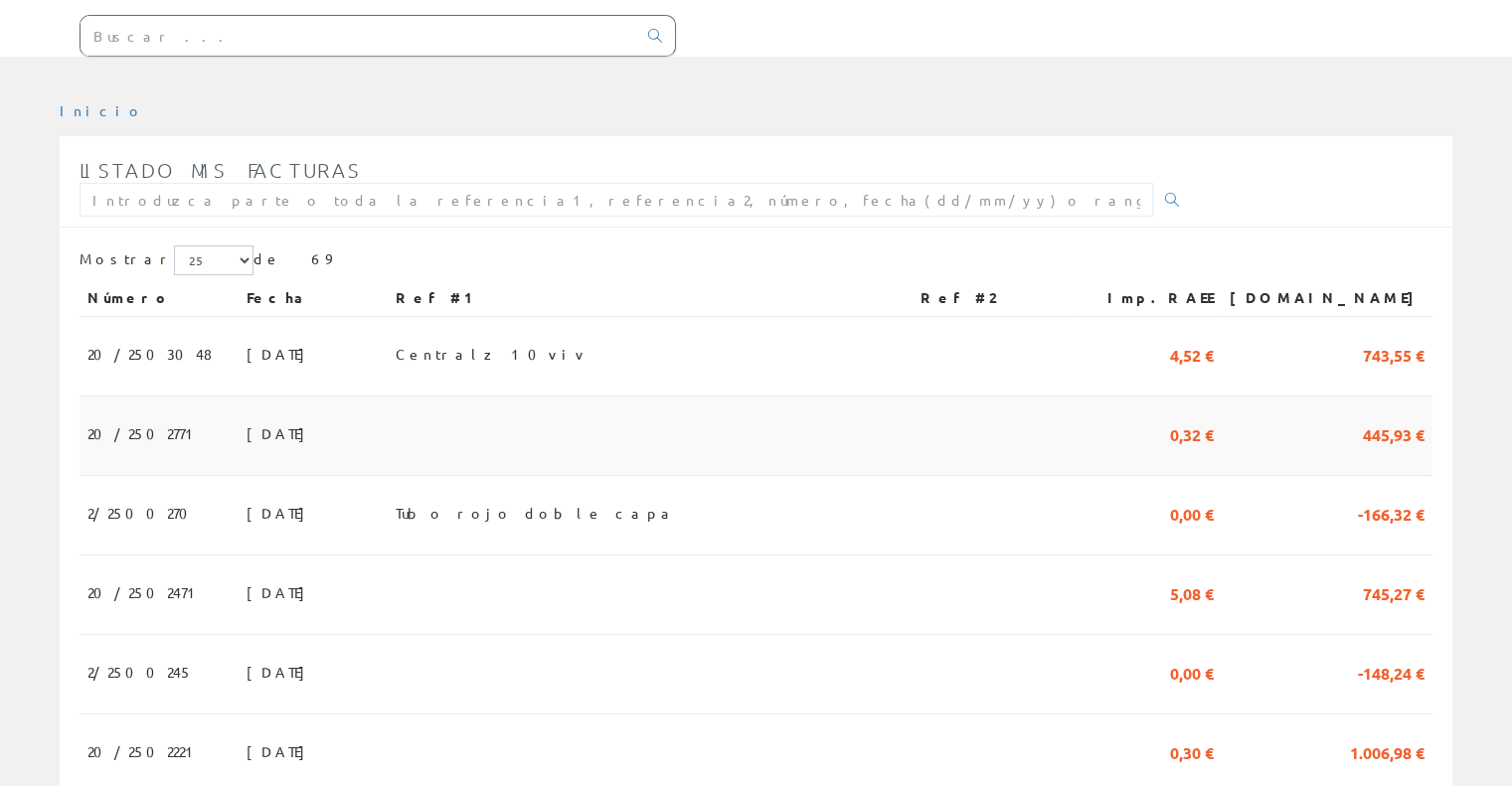 click at bounding box center [992, 436] 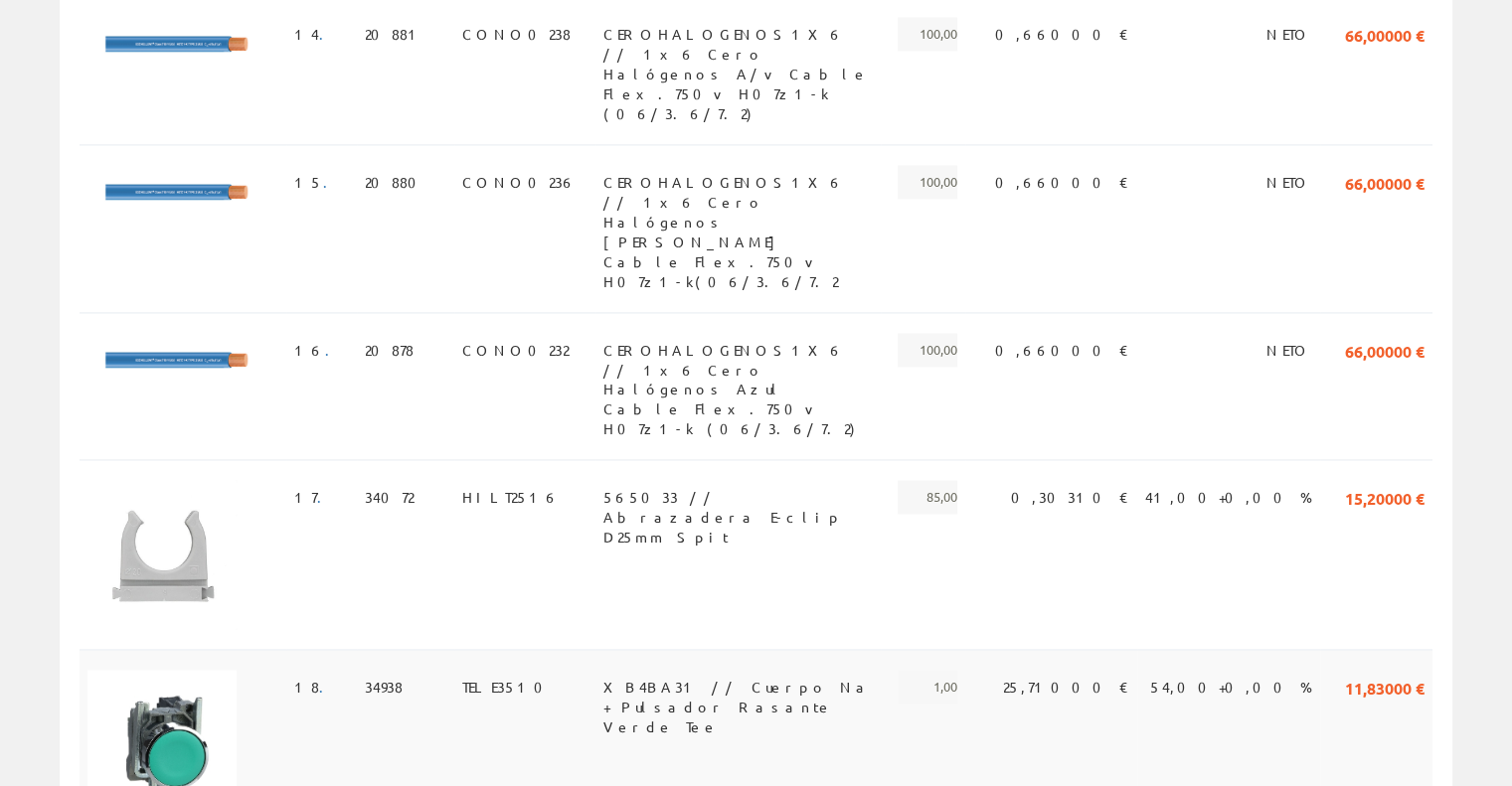 scroll, scrollTop: 2997, scrollLeft: 0, axis: vertical 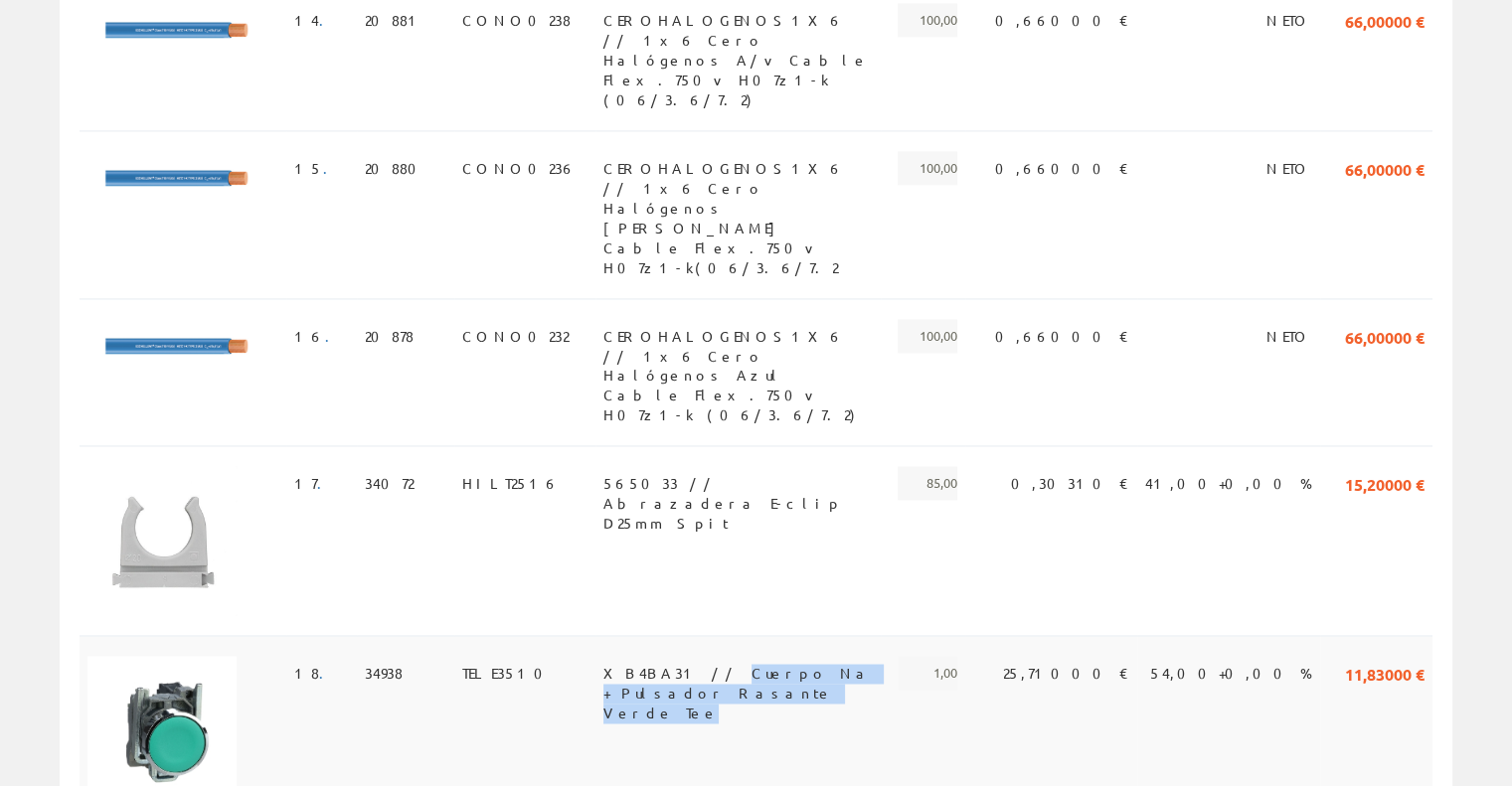 copy on "Cuerpo Na + Pulsador Rasante Verde Tee" 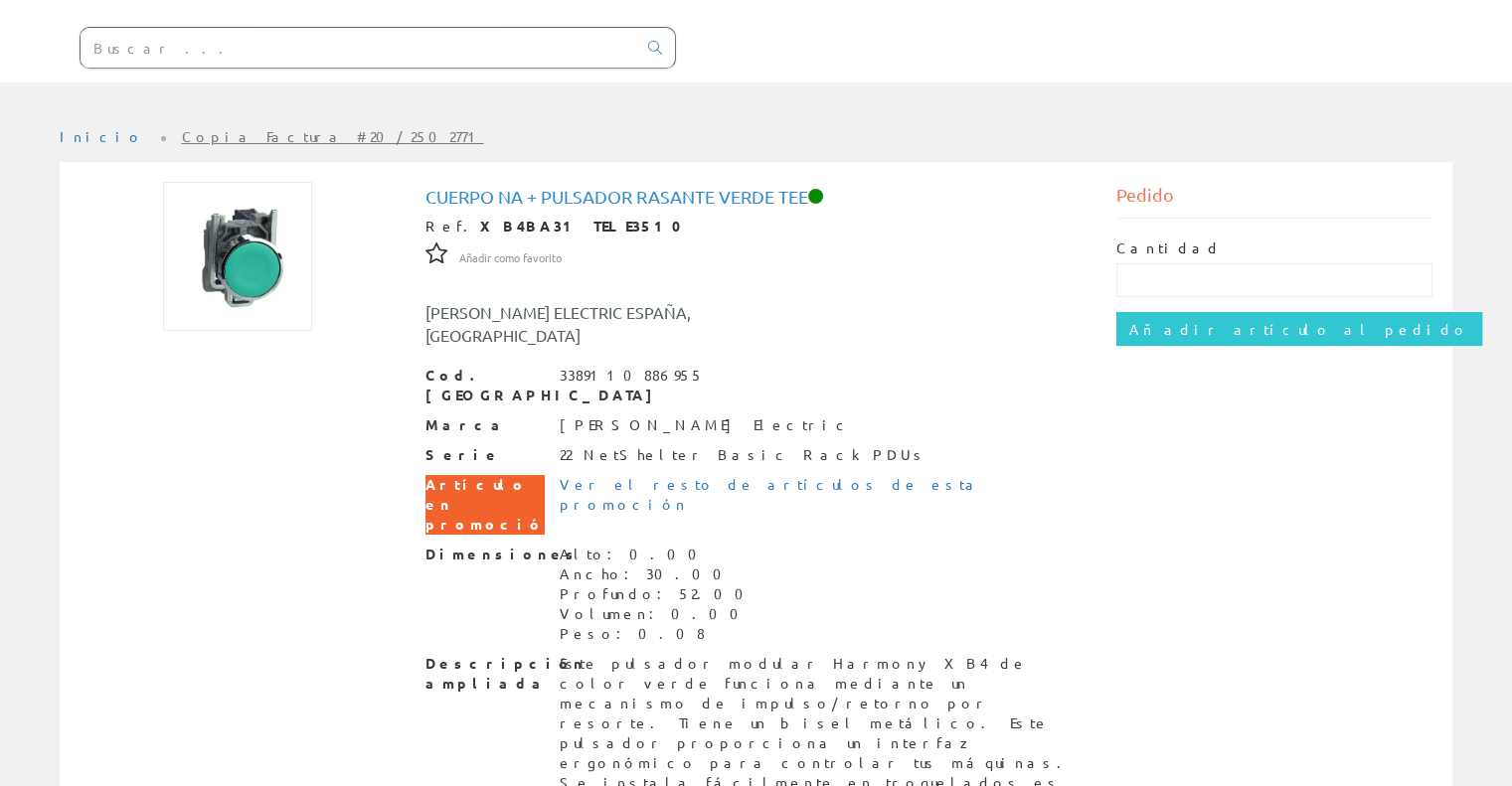 scroll, scrollTop: 199, scrollLeft: 0, axis: vertical 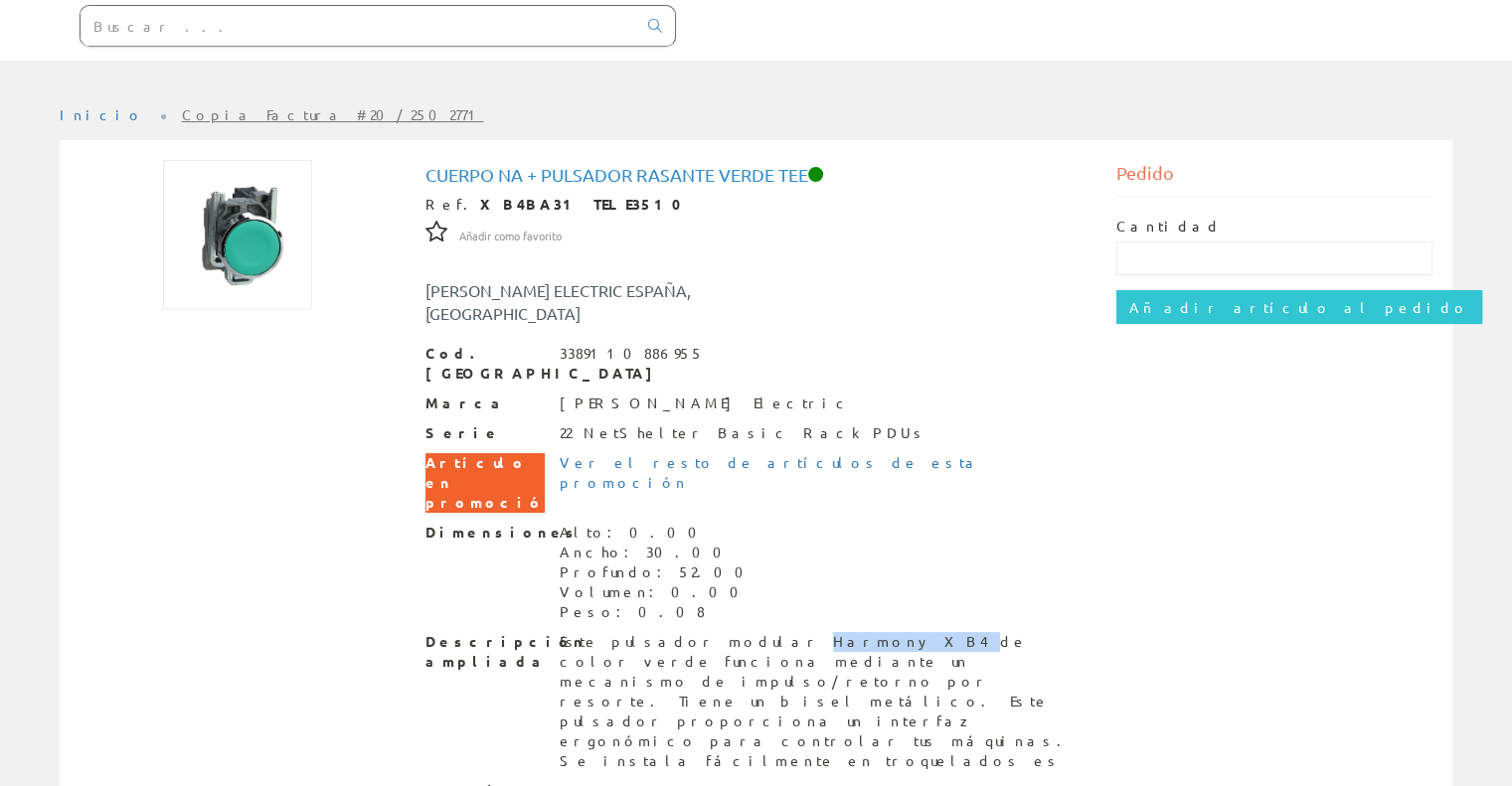 drag, startPoint x: 664, startPoint y: 580, endPoint x: 752, endPoint y: 565, distance: 89.26926 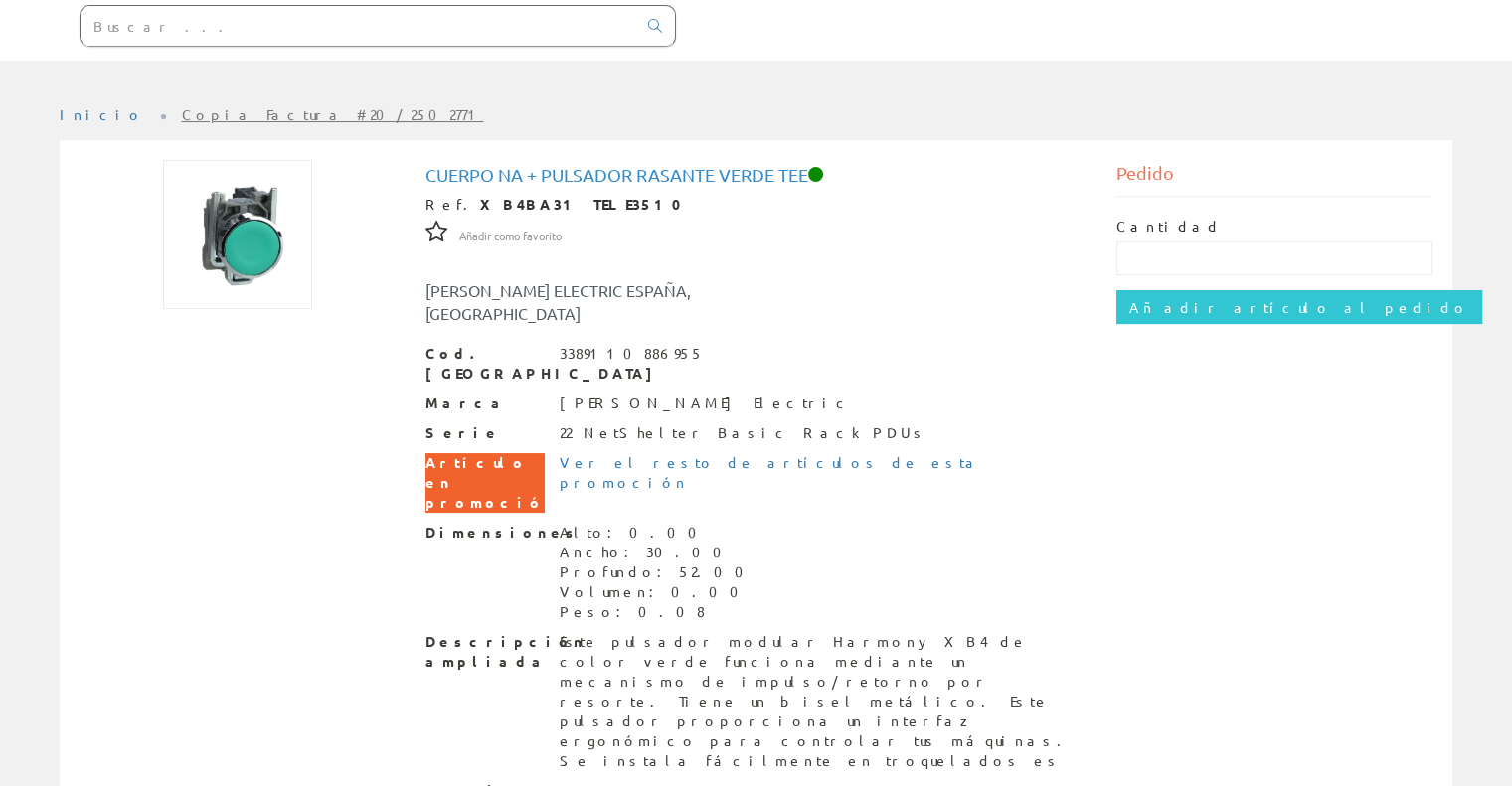 drag, startPoint x: 1451, startPoint y: 9, endPoint x: 1031, endPoint y: 82, distance: 426.29684 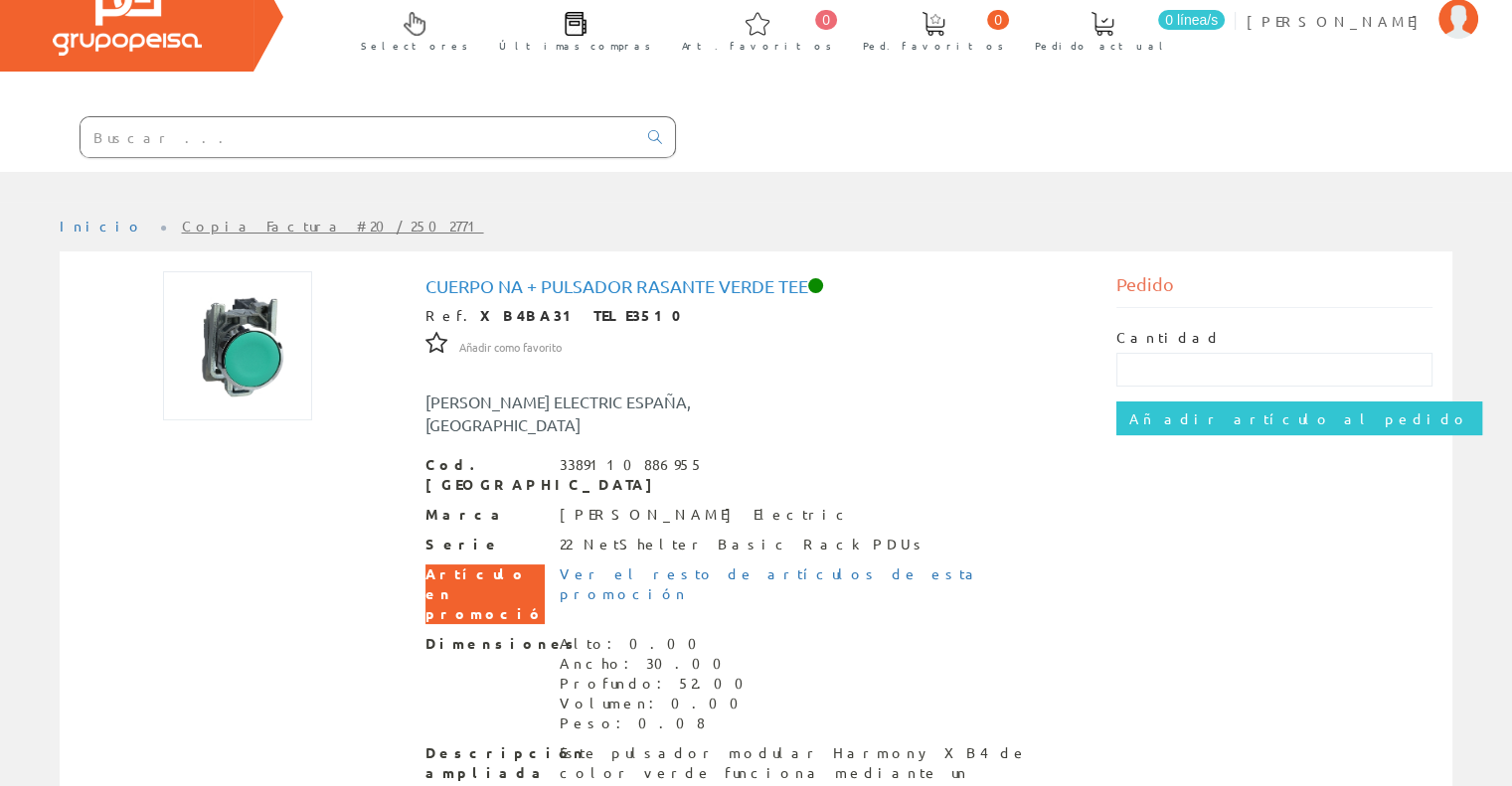 scroll, scrollTop: 0, scrollLeft: 0, axis: both 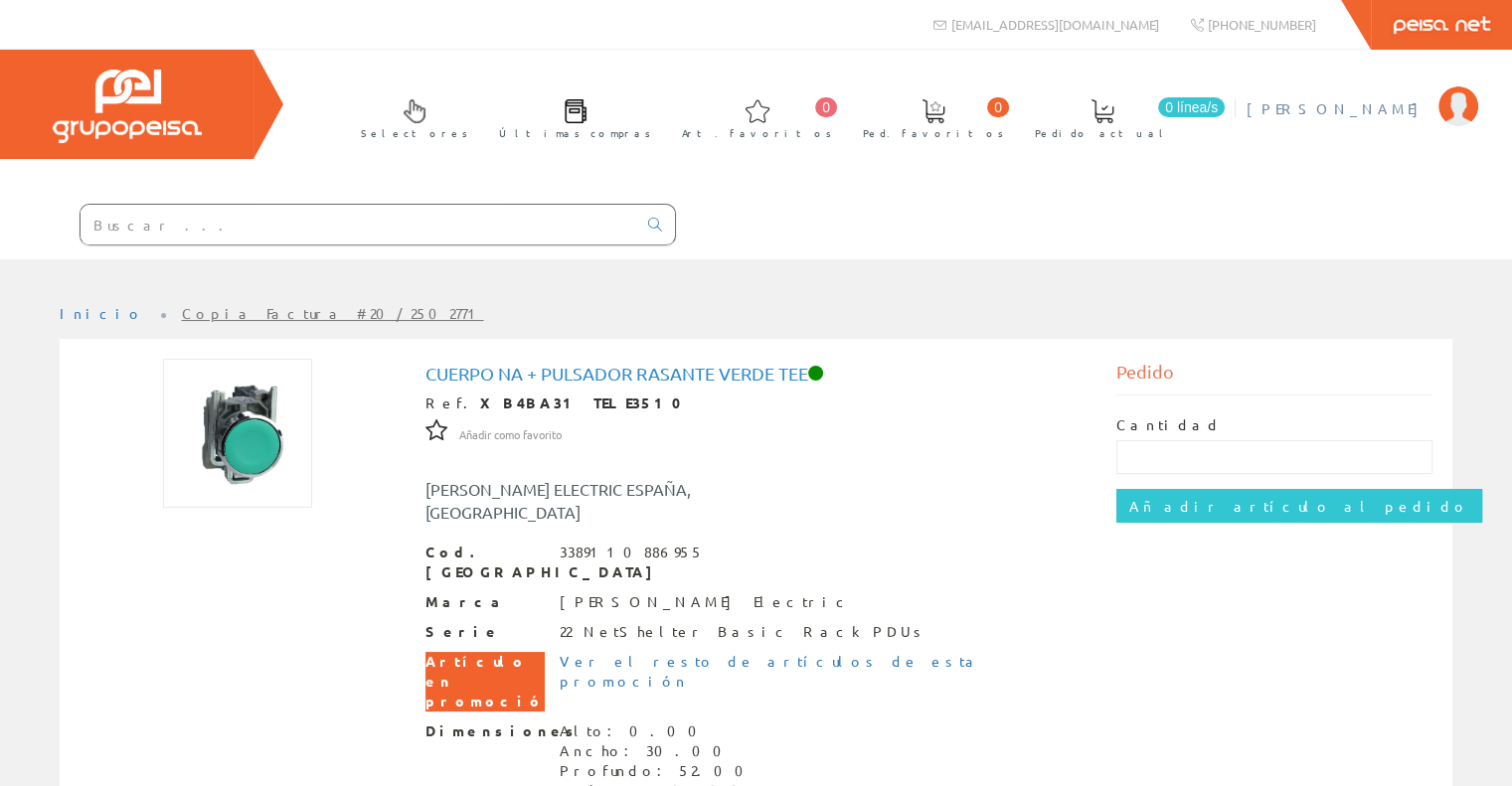 click on "[PERSON_NAME], [PERSON_NAME]" at bounding box center (1337, 108) 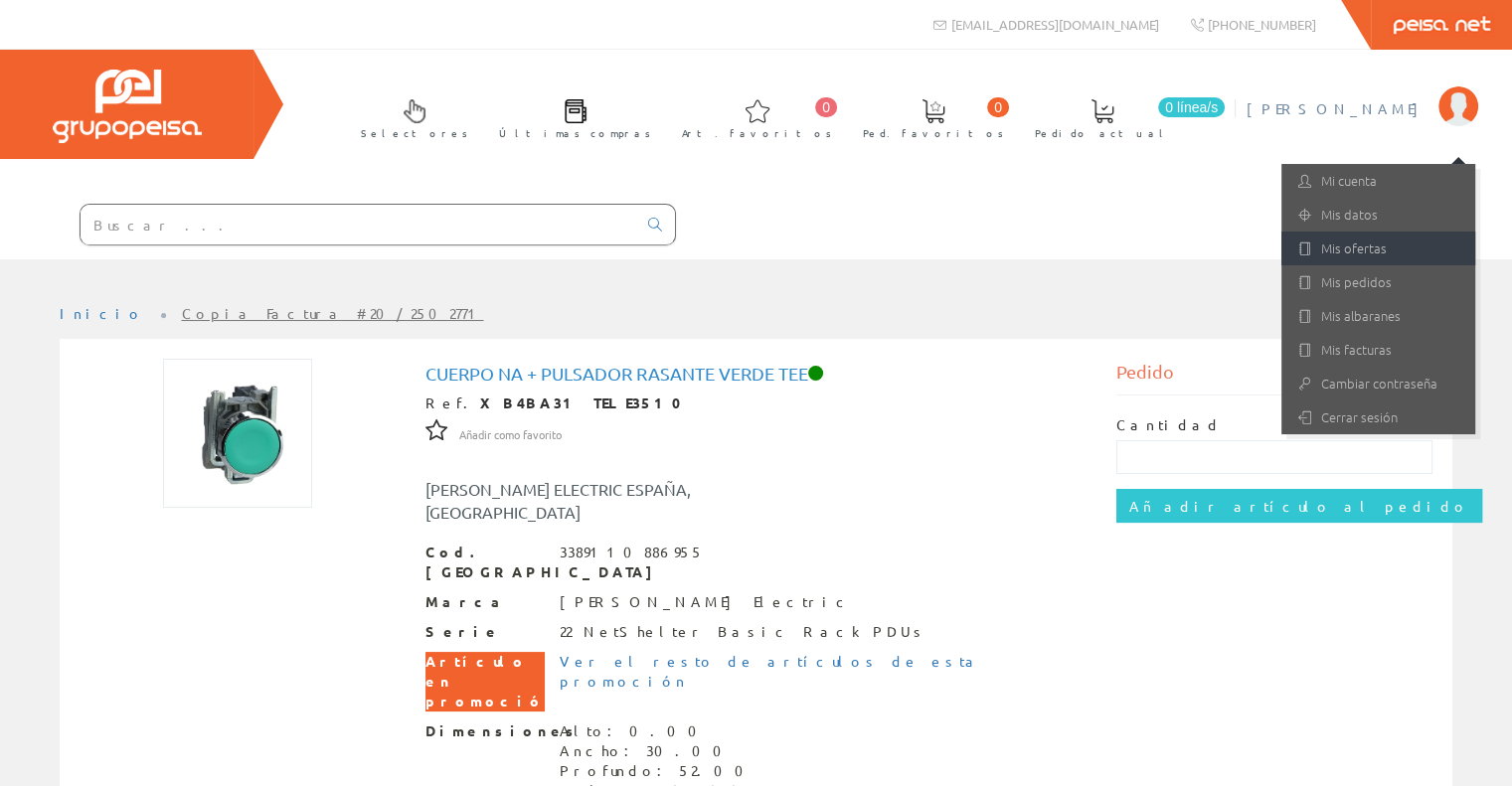 click on "Mis ofertas" at bounding box center (1378, 248) 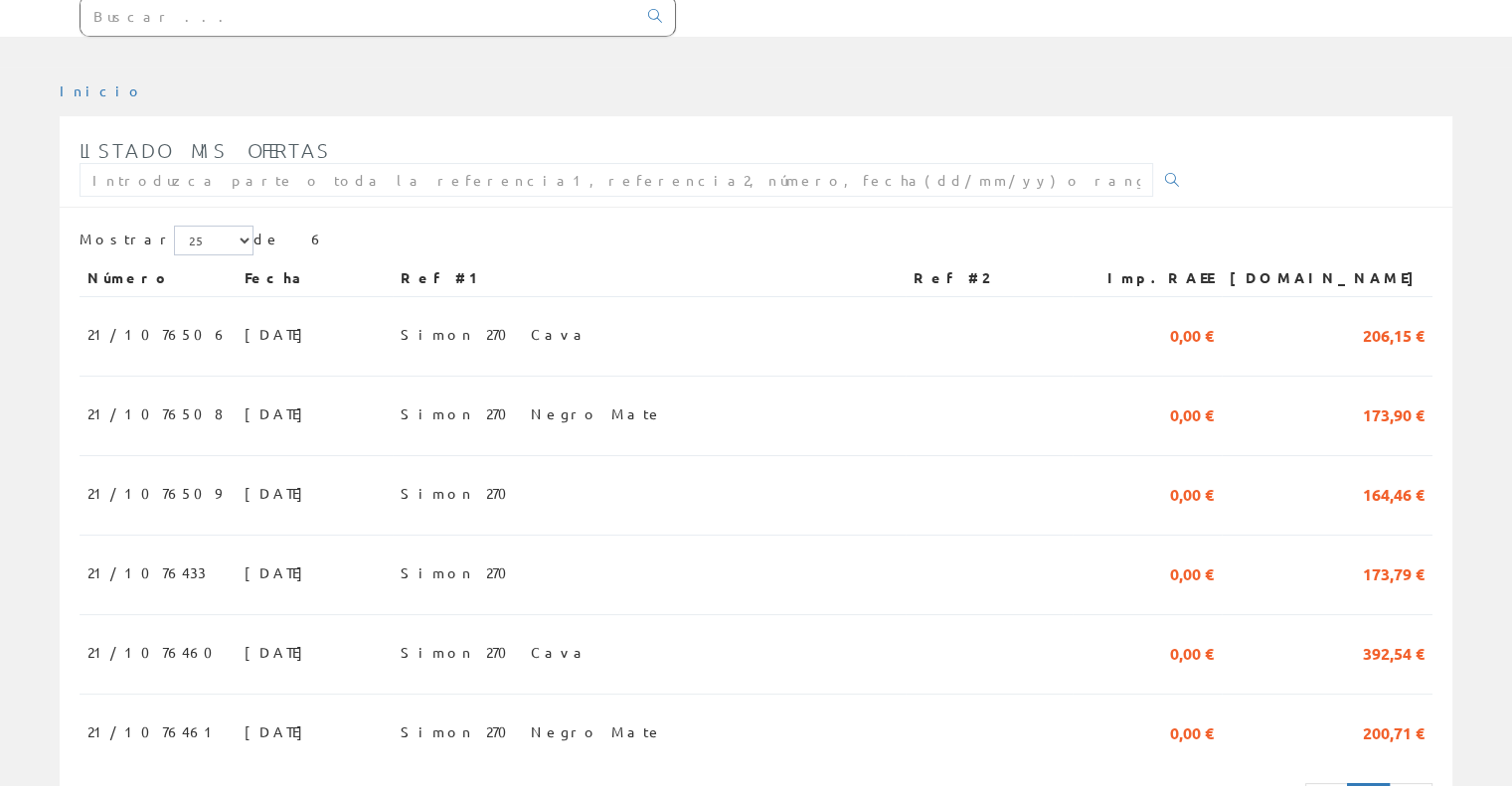 scroll, scrollTop: 0, scrollLeft: 0, axis: both 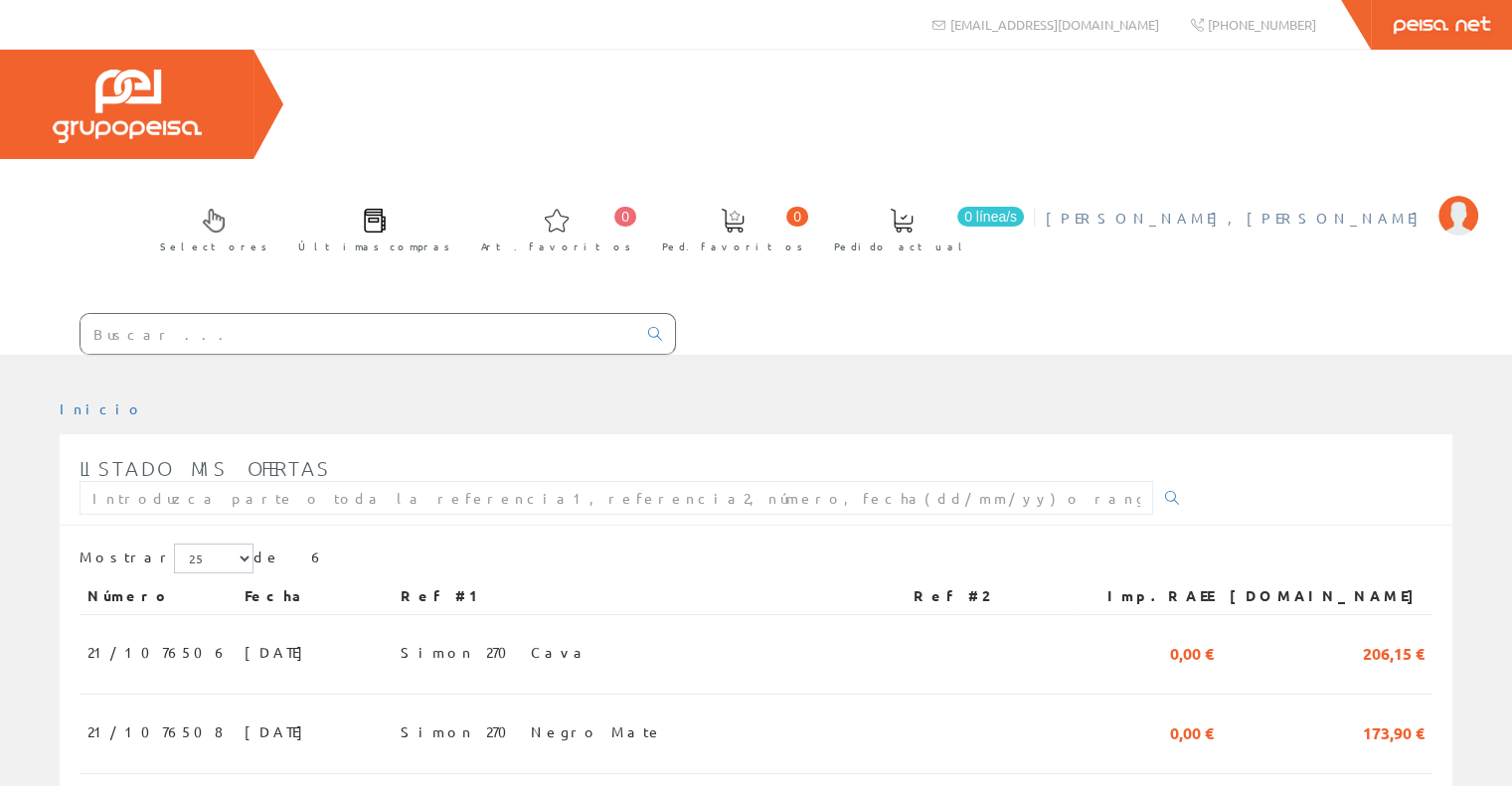 click on "[PERSON_NAME], [PERSON_NAME]" at bounding box center [1237, 218] 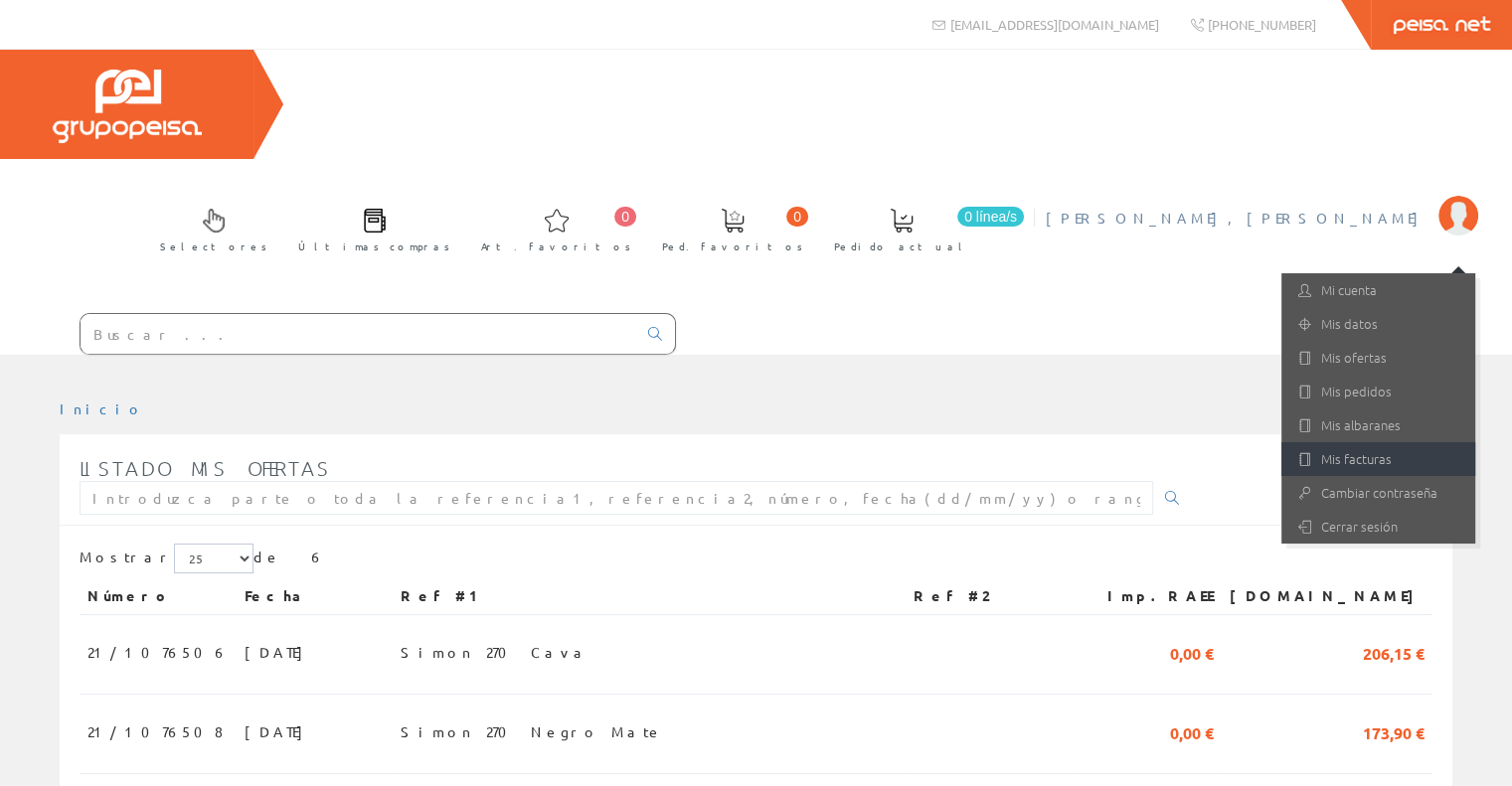 click on "Mis facturas" at bounding box center [1378, 459] 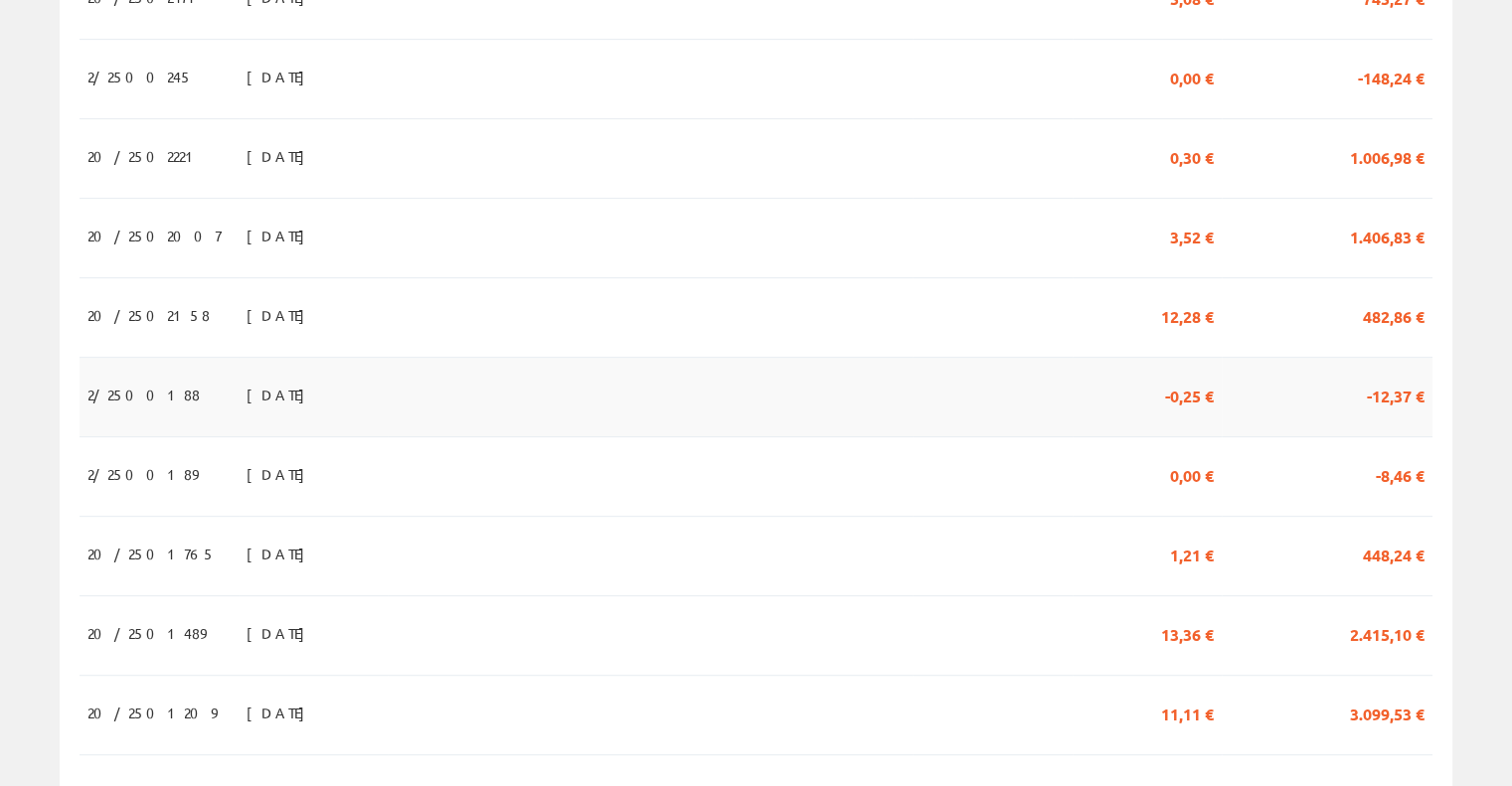 scroll, scrollTop: 894, scrollLeft: 0, axis: vertical 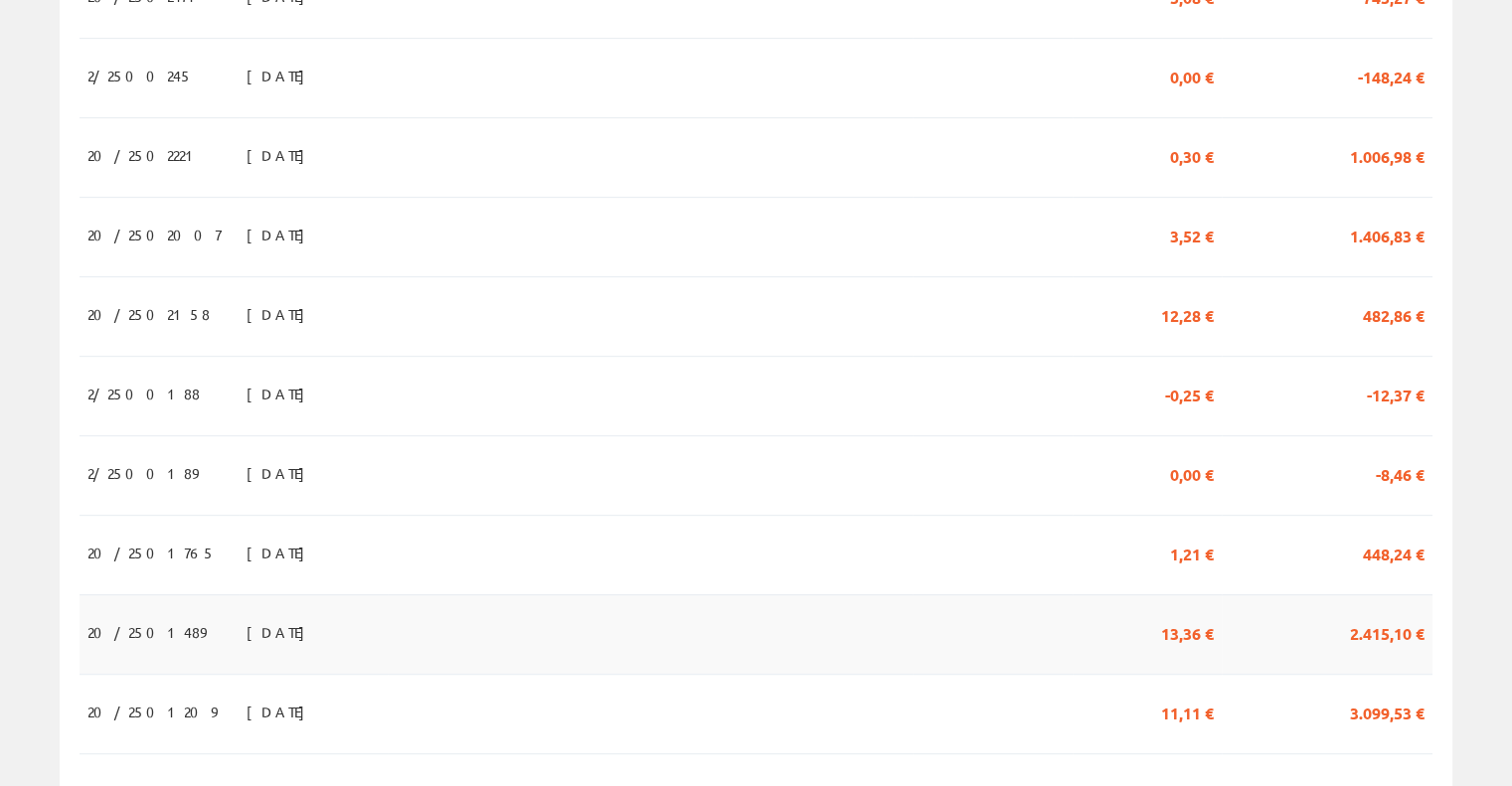 click at bounding box center [650, 634] 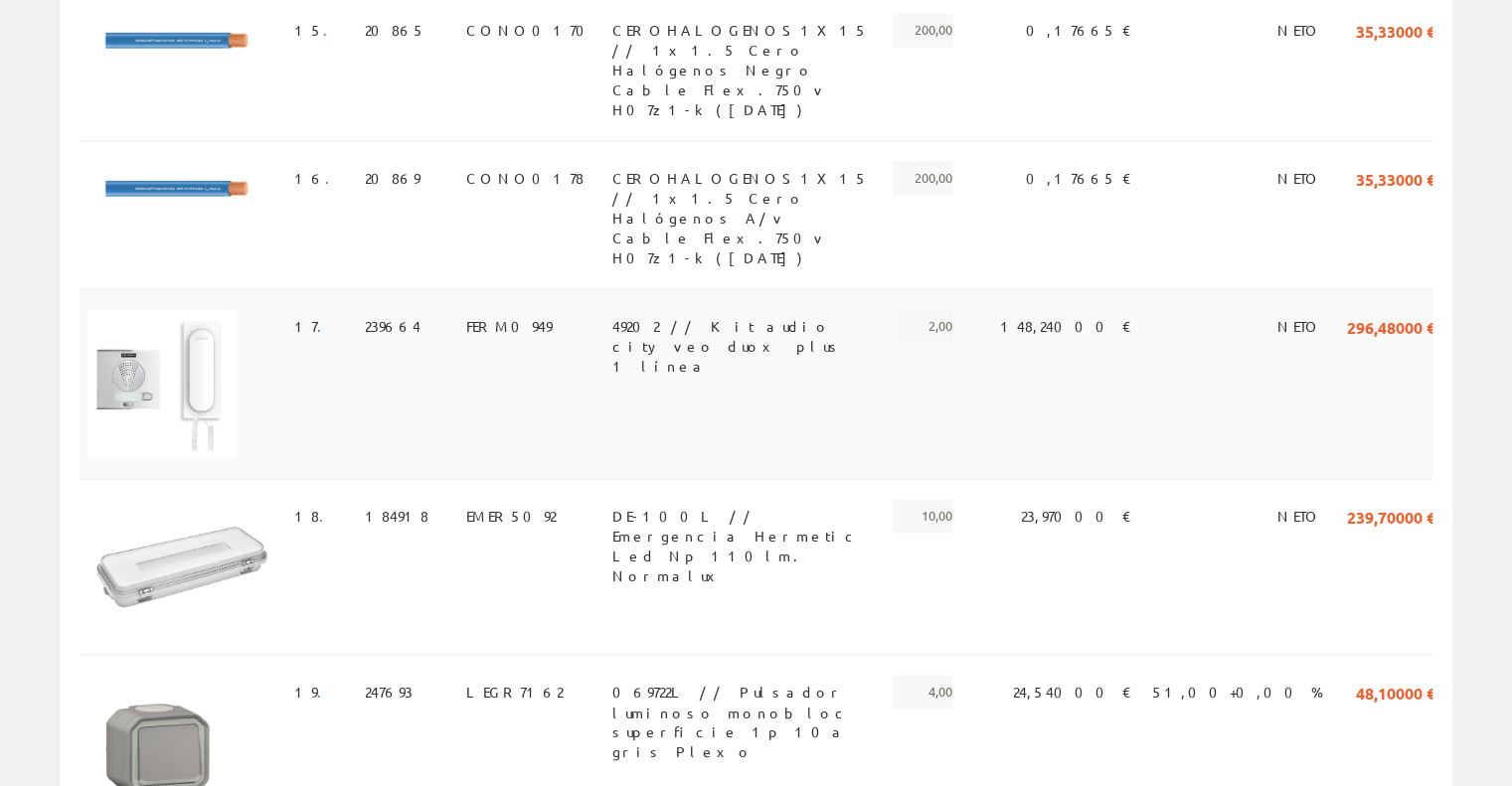 scroll, scrollTop: 3080, scrollLeft: 0, axis: vertical 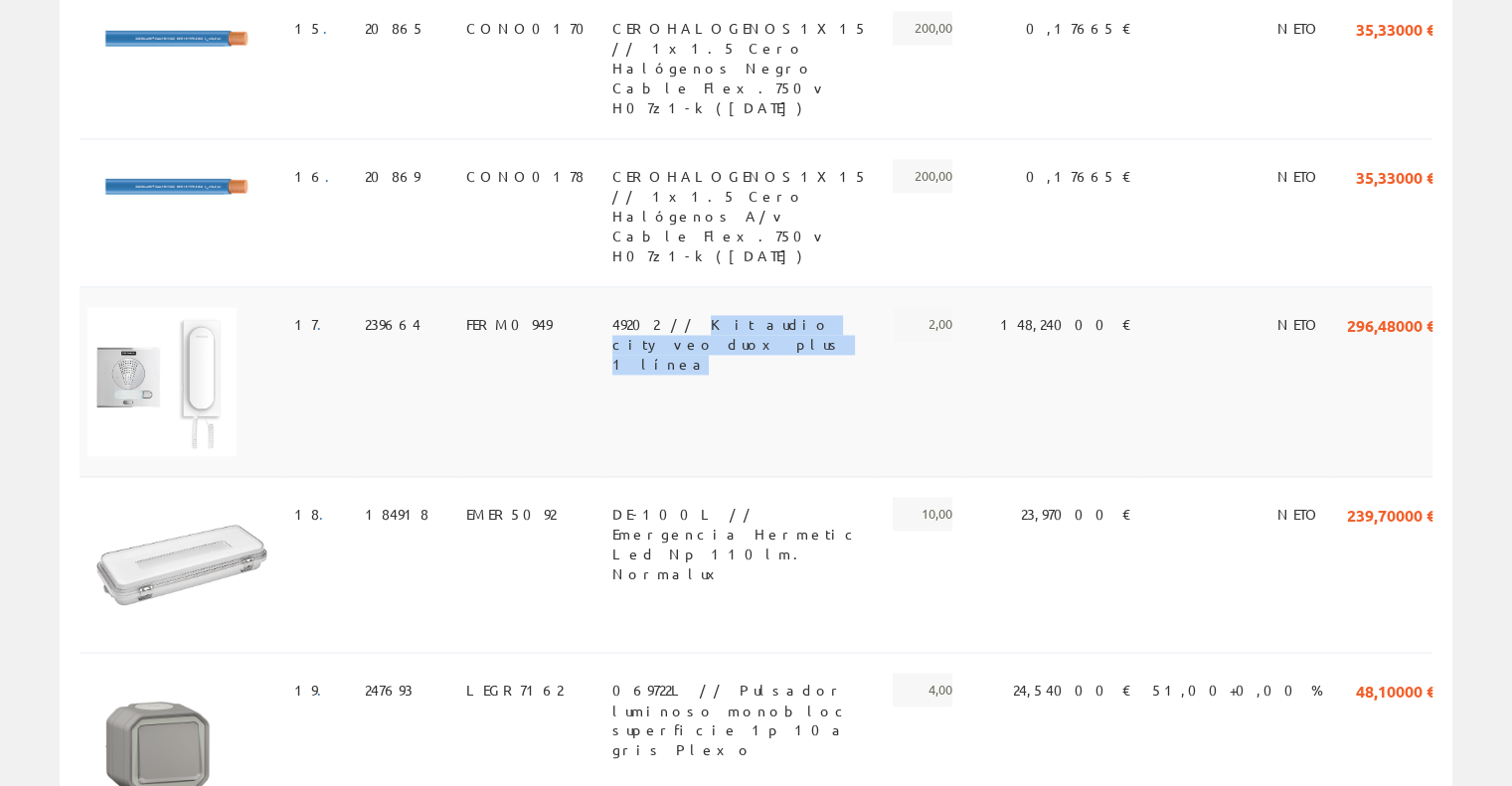 copy on "Kit audio city veo duox plus 1 línea" 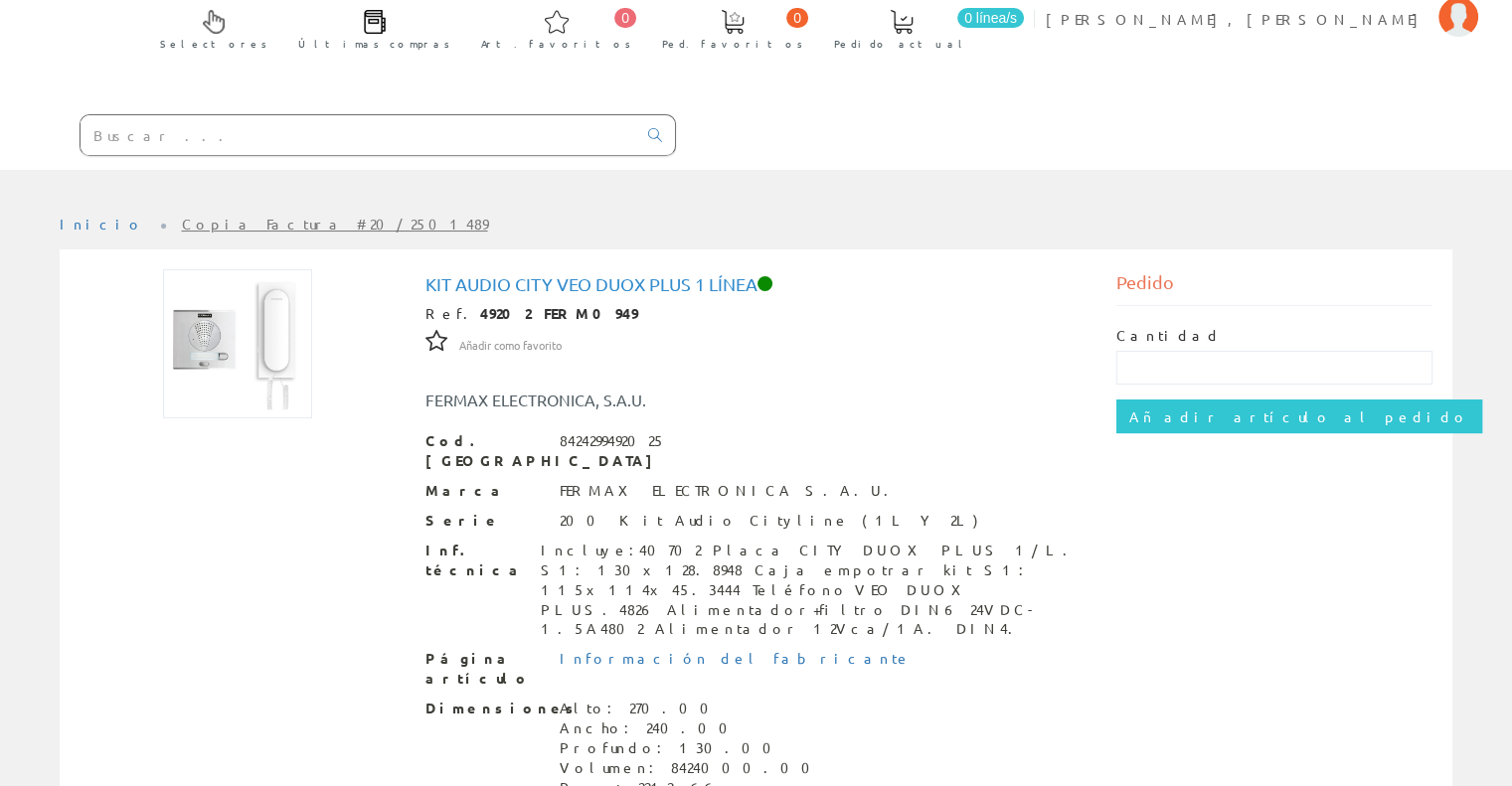 scroll, scrollTop: 244, scrollLeft: 0, axis: vertical 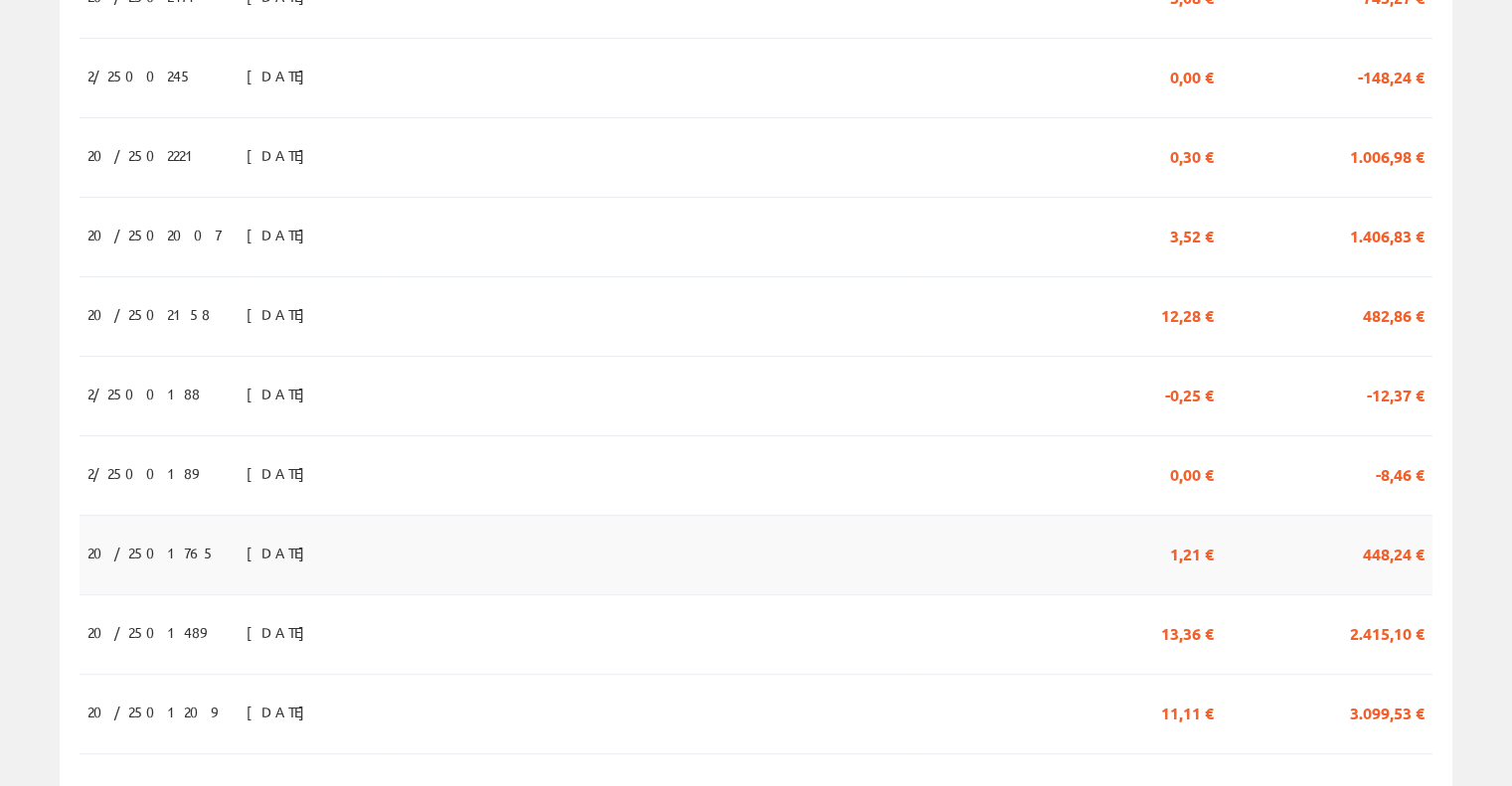 click at bounding box center [650, 554] 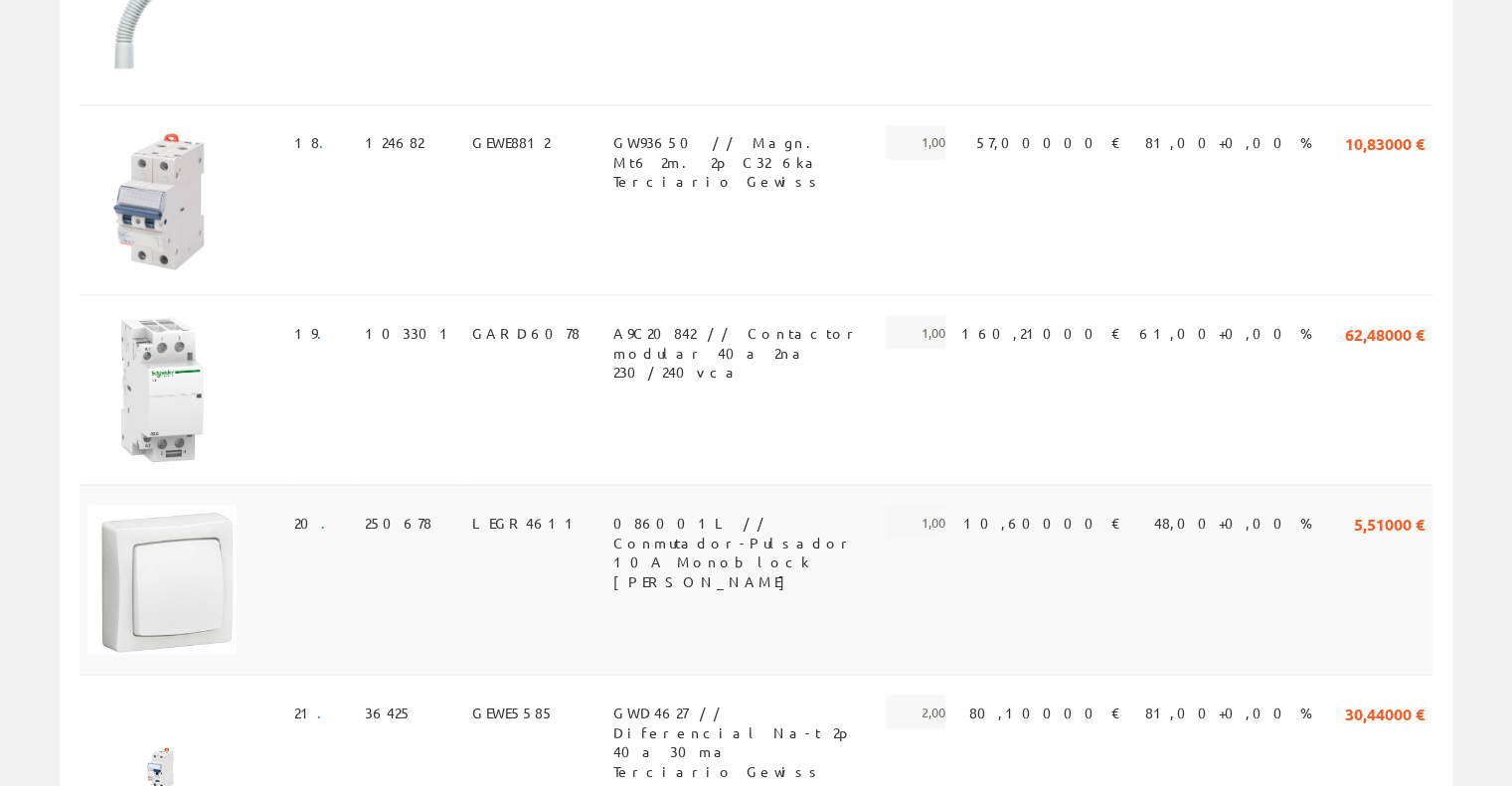 scroll, scrollTop: 3478, scrollLeft: 0, axis: vertical 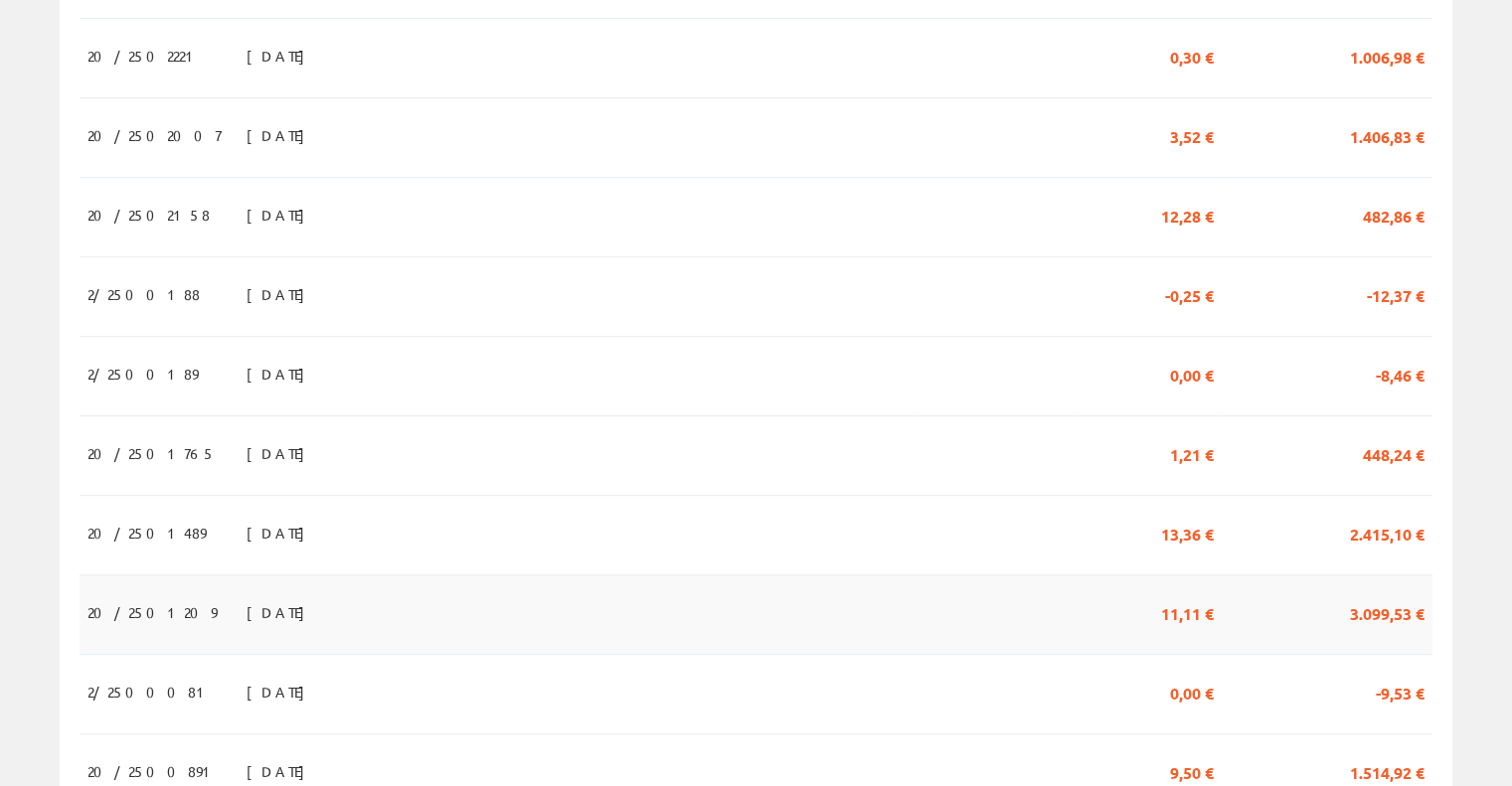 click at bounding box center (650, 614) 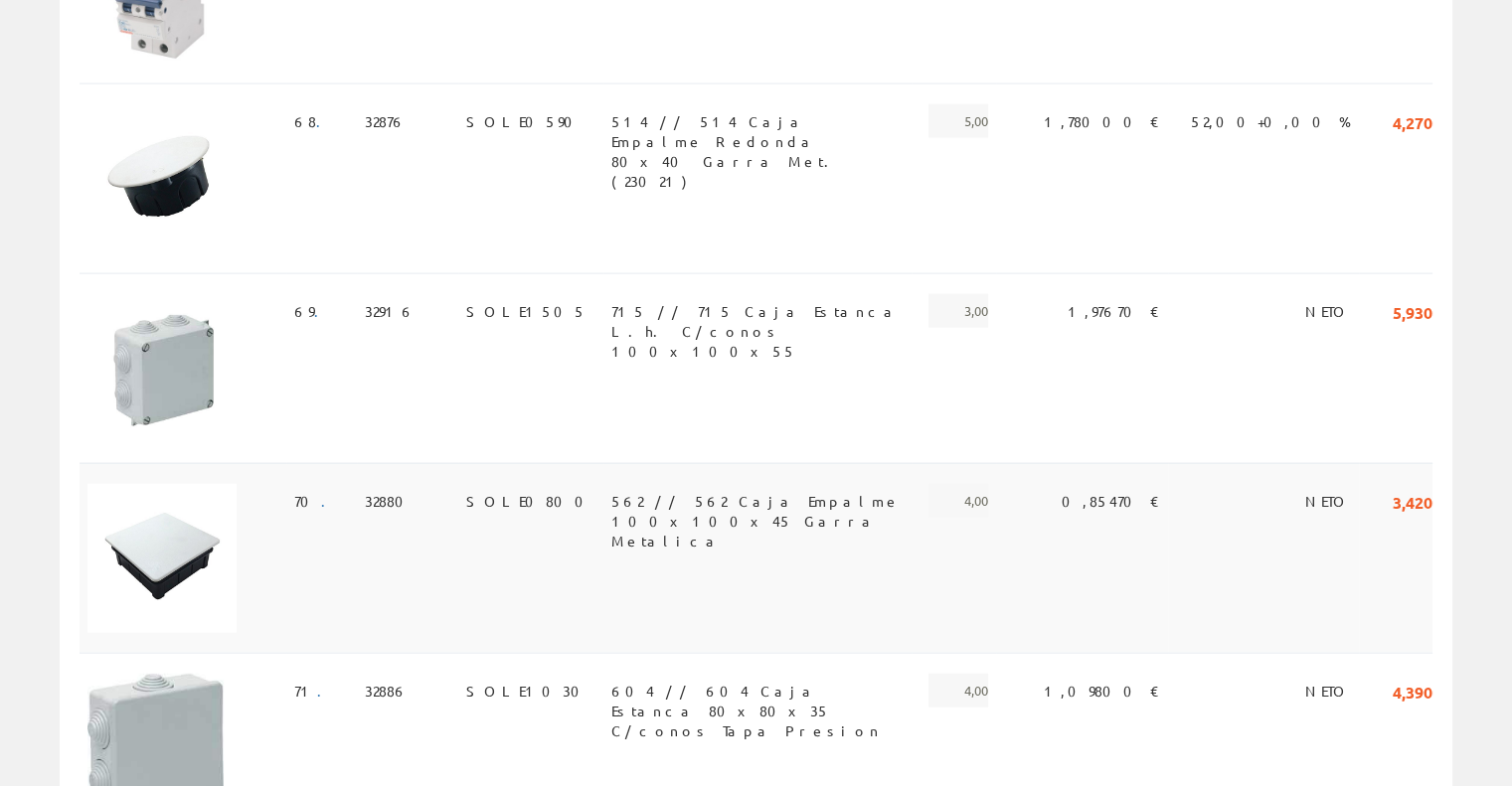 scroll, scrollTop: 12024, scrollLeft: 0, axis: vertical 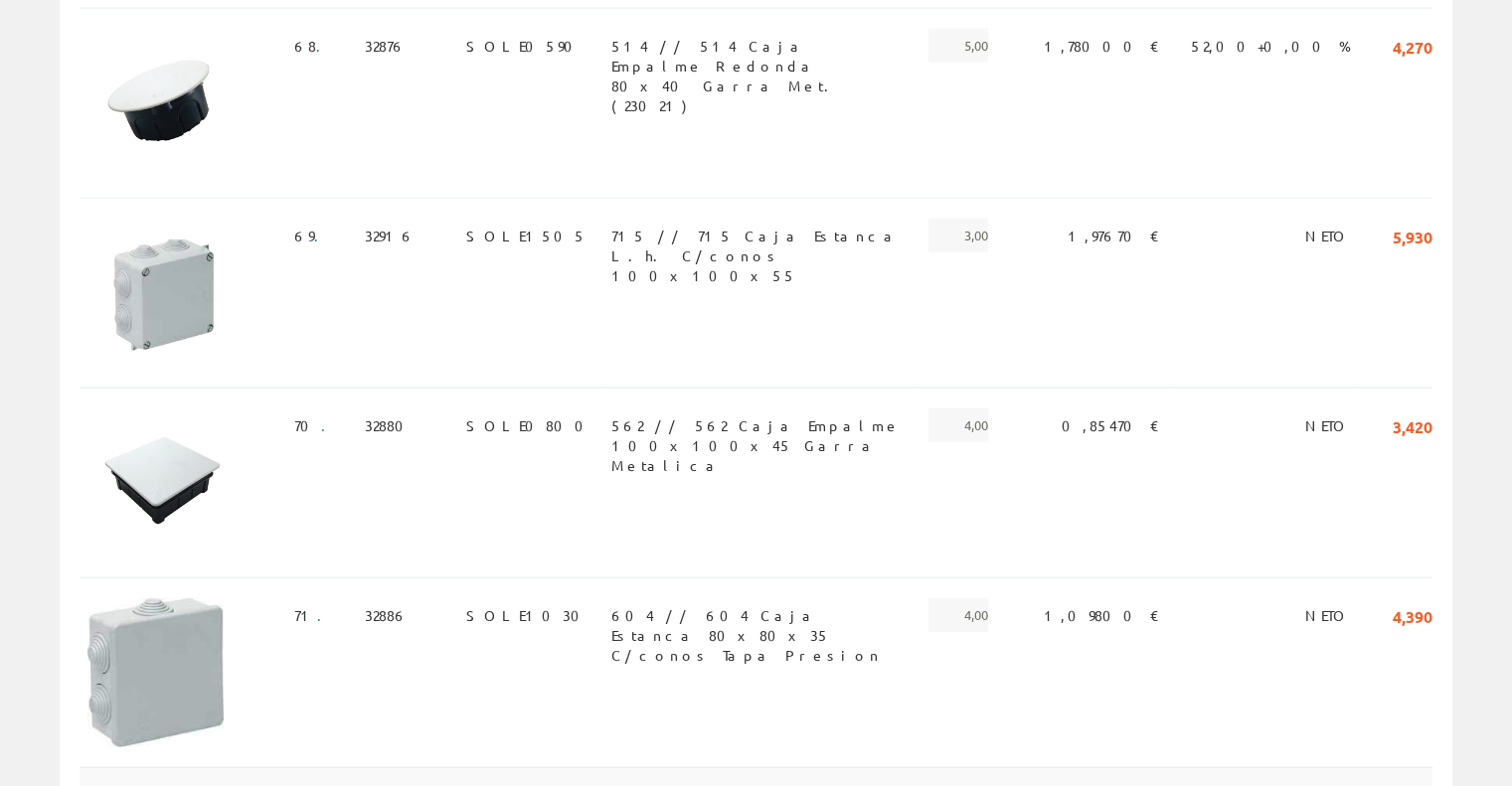 copy on "Telefono veo duox plus" 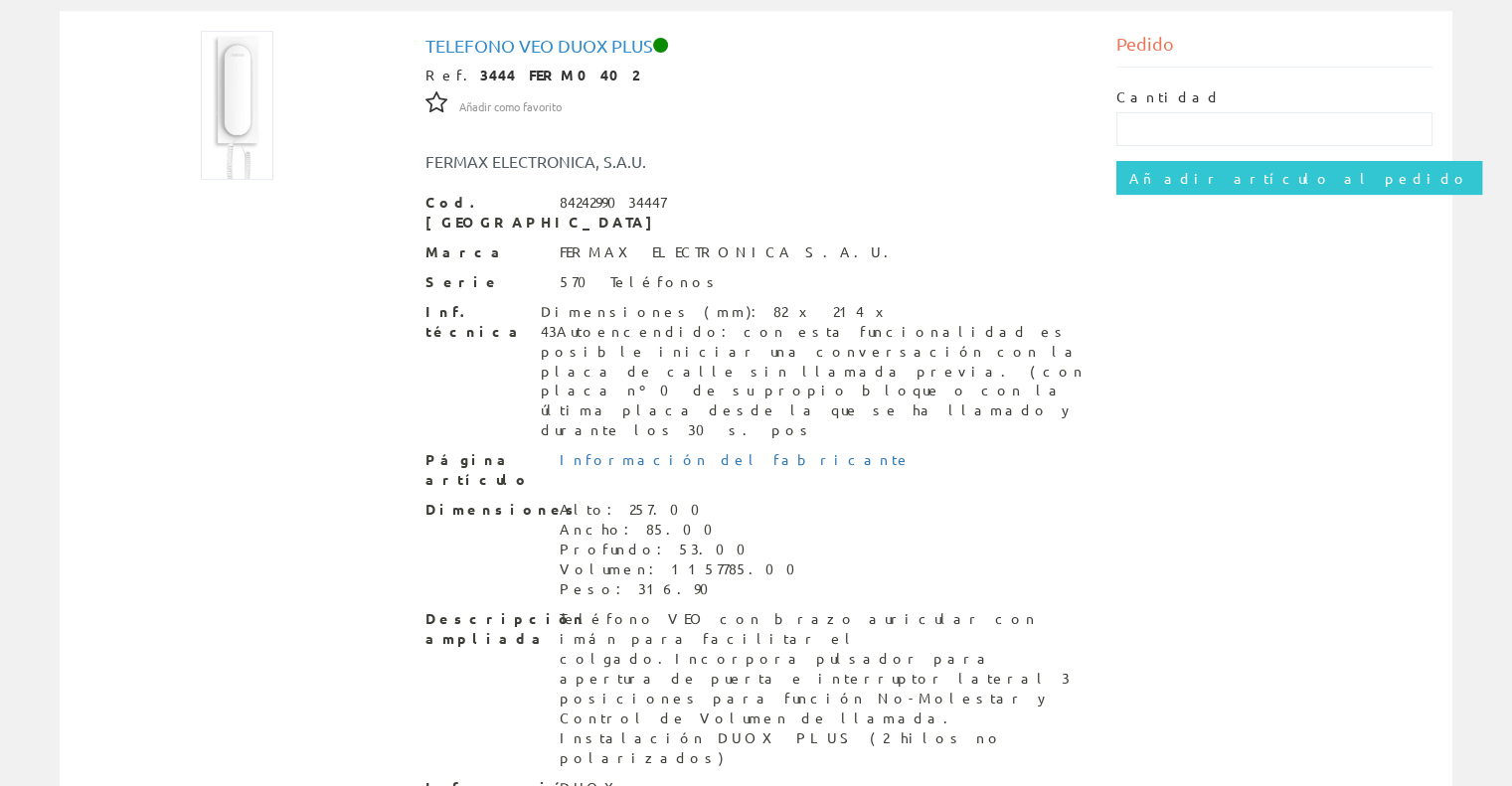 scroll, scrollTop: 364, scrollLeft: 0, axis: vertical 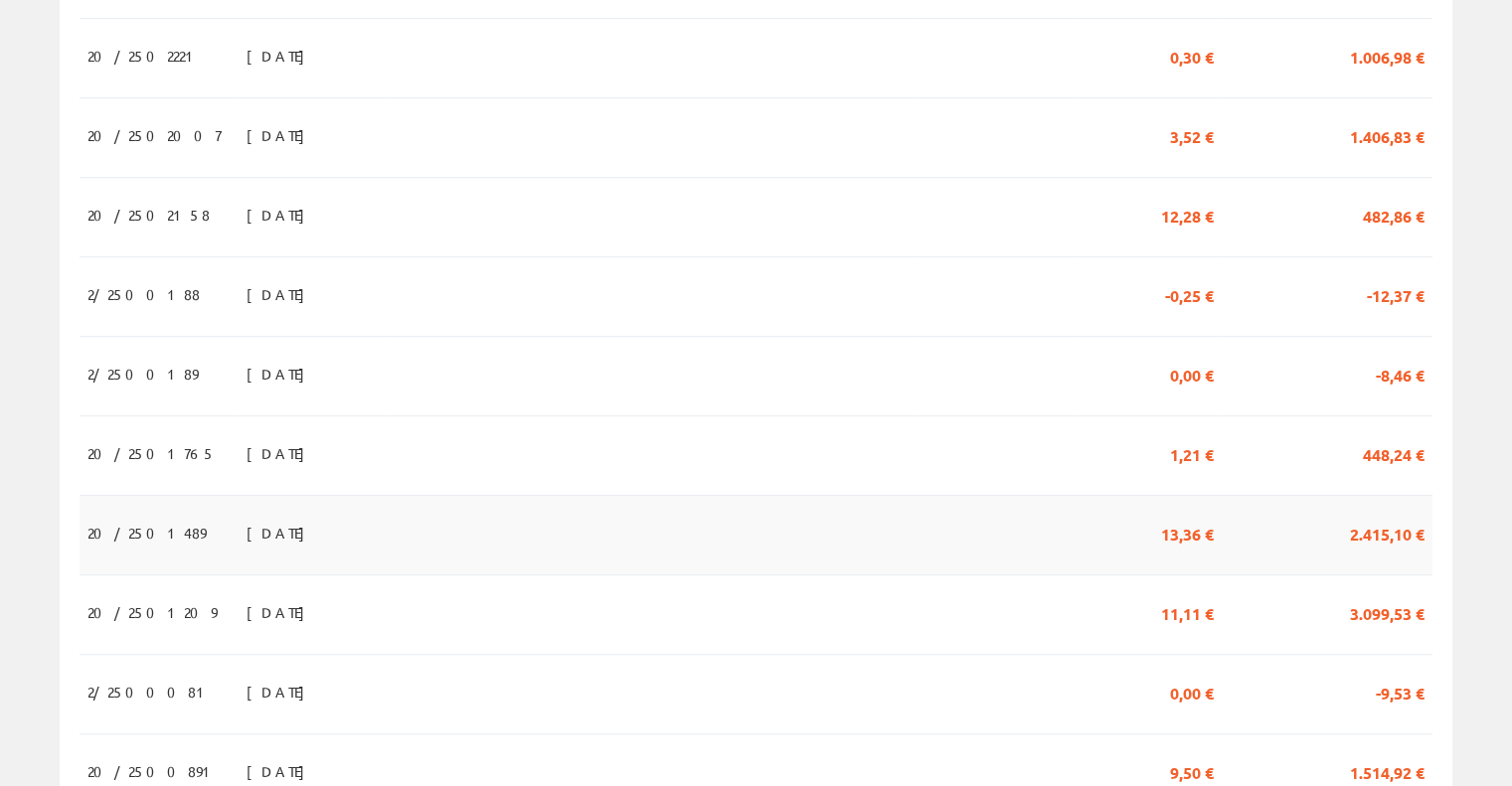 click at bounding box center (650, 535) 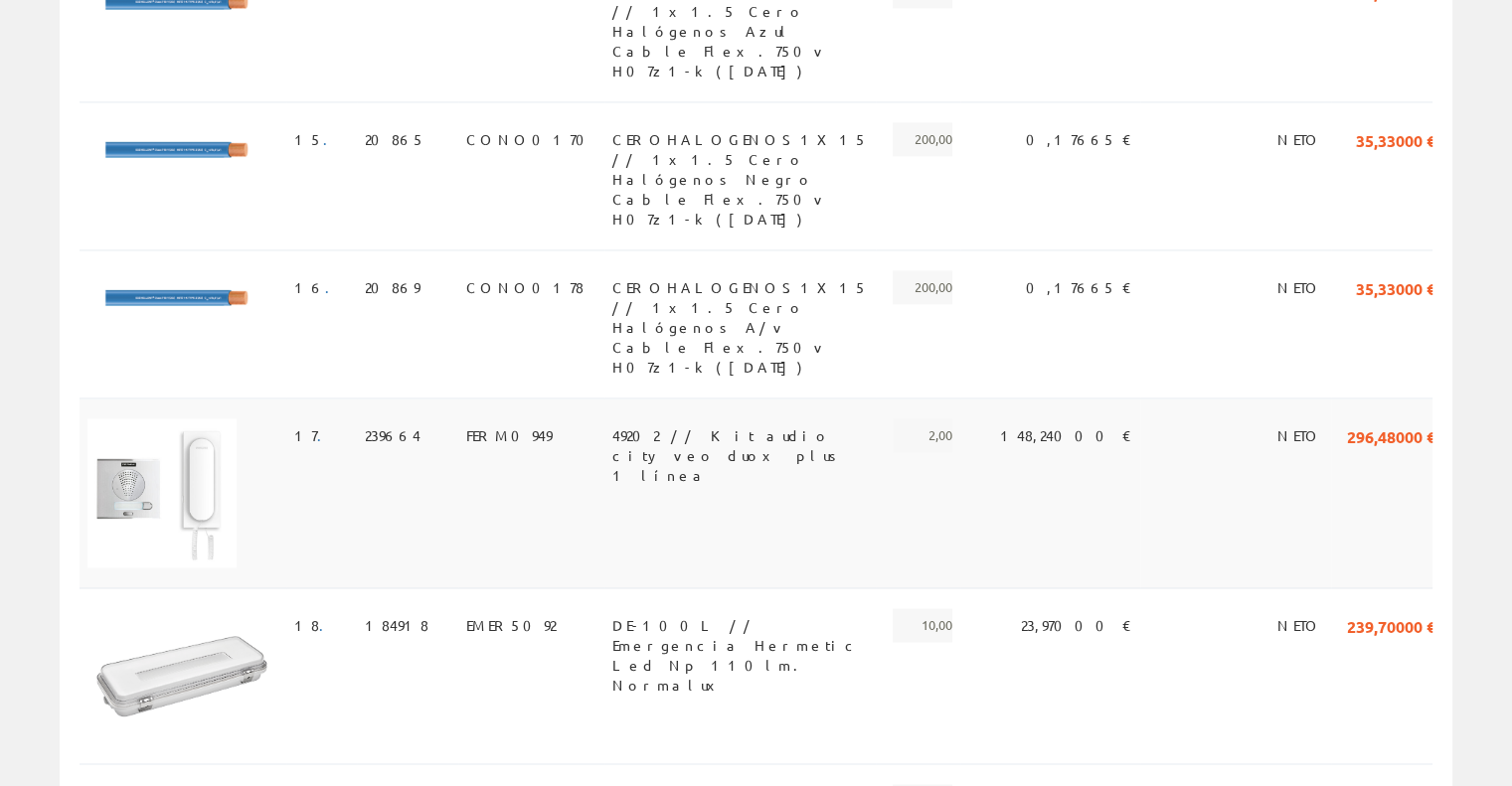 scroll, scrollTop: 2981, scrollLeft: 0, axis: vertical 